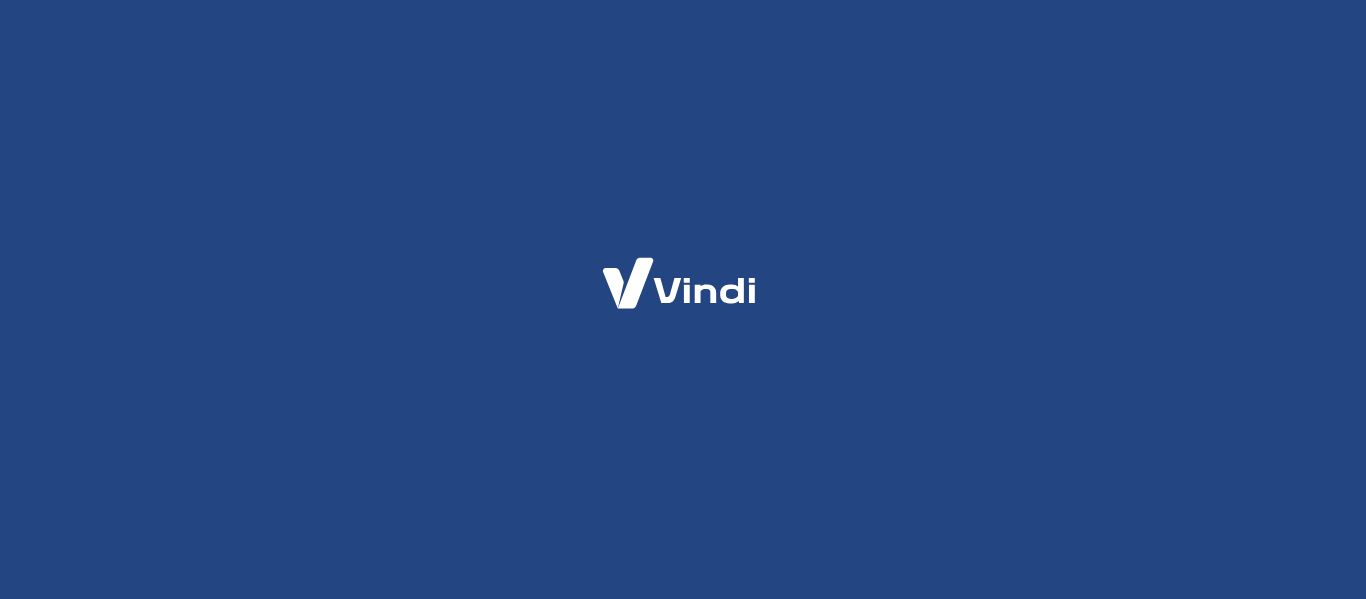 scroll, scrollTop: 0, scrollLeft: 0, axis: both 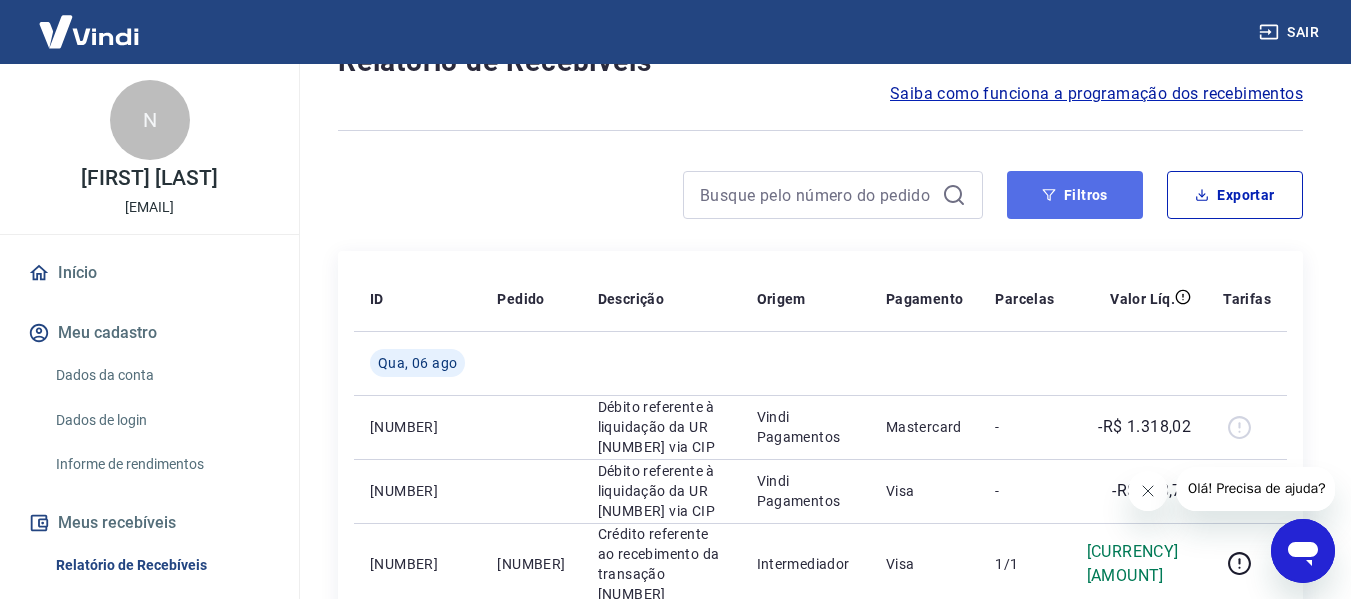 click on "Filtros" at bounding box center (1075, 195) 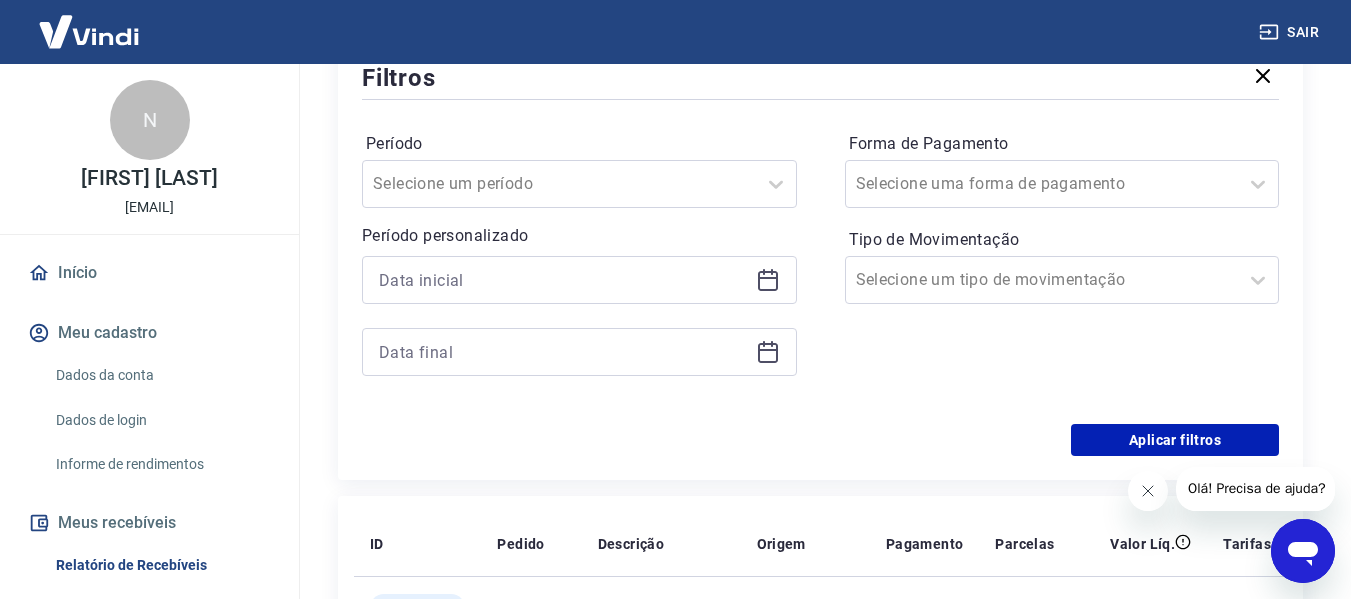 scroll, scrollTop: 379, scrollLeft: 0, axis: vertical 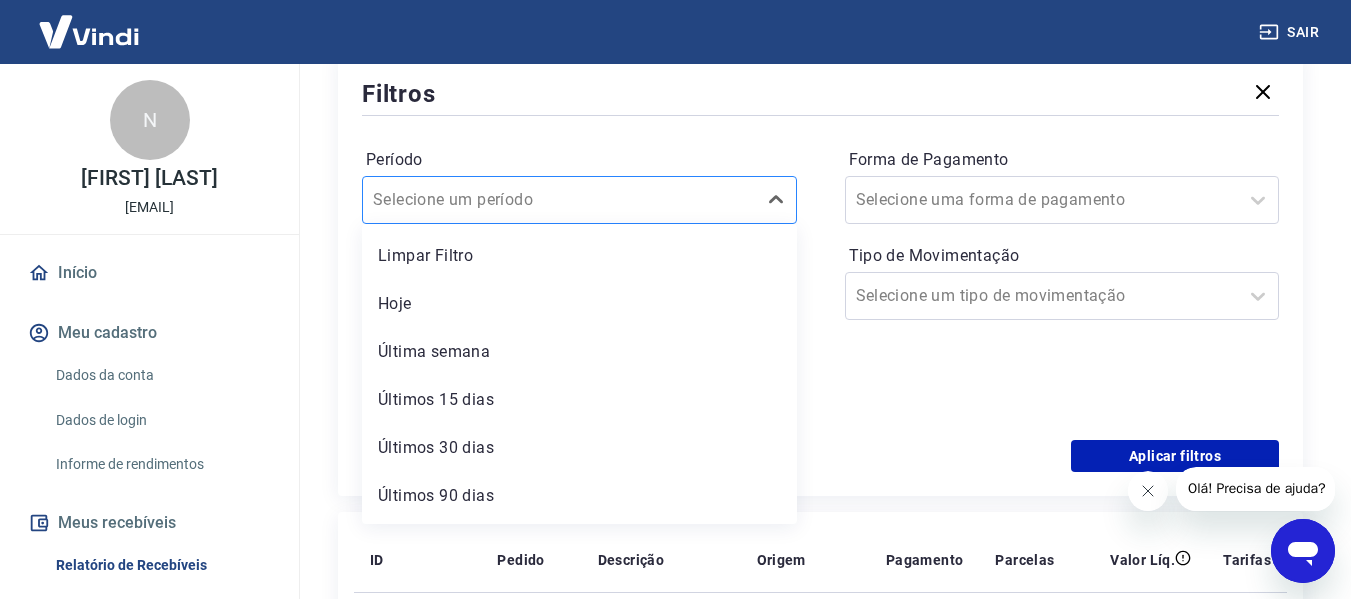 click at bounding box center [559, 200] 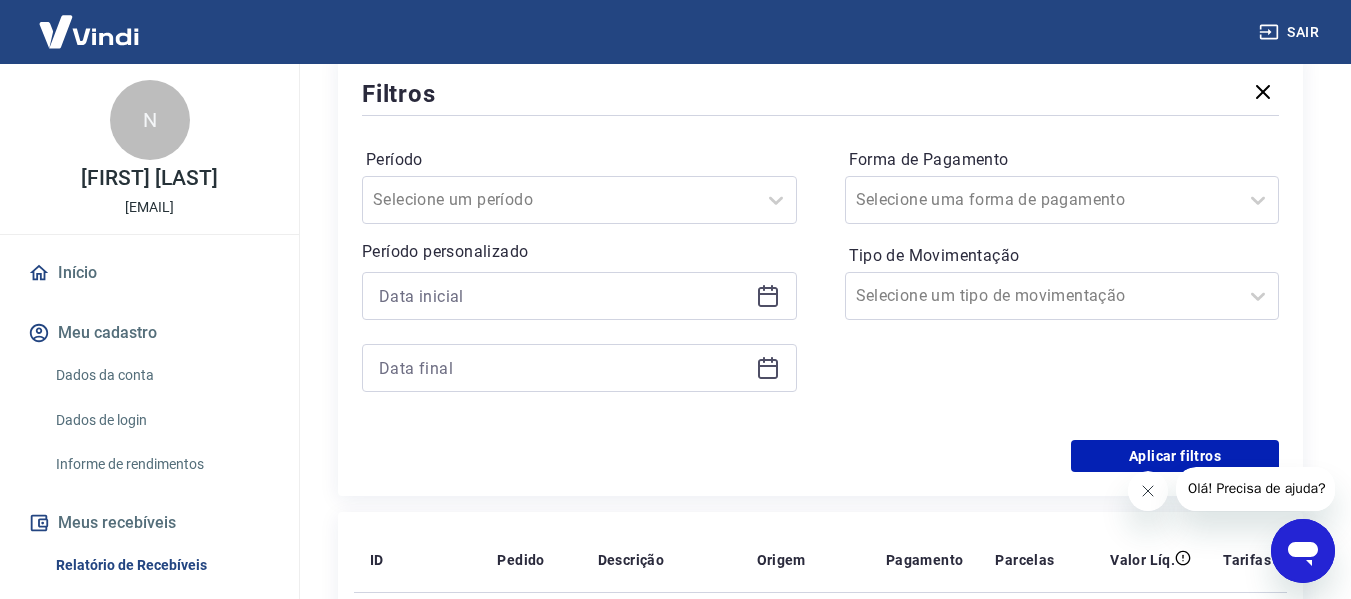 click on "Forma de Pagamento Selecione uma forma de pagamento Tipo de Movimentação Selecione um tipo de movimentação" at bounding box center (1062, 280) 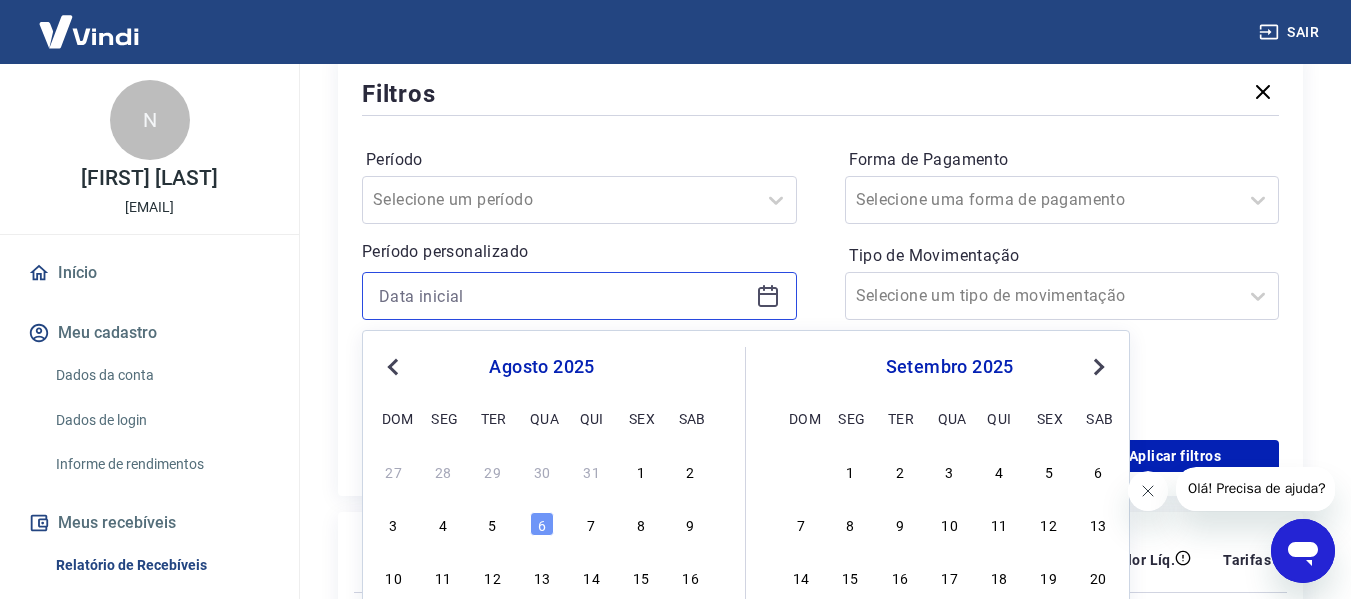 click at bounding box center (563, 296) 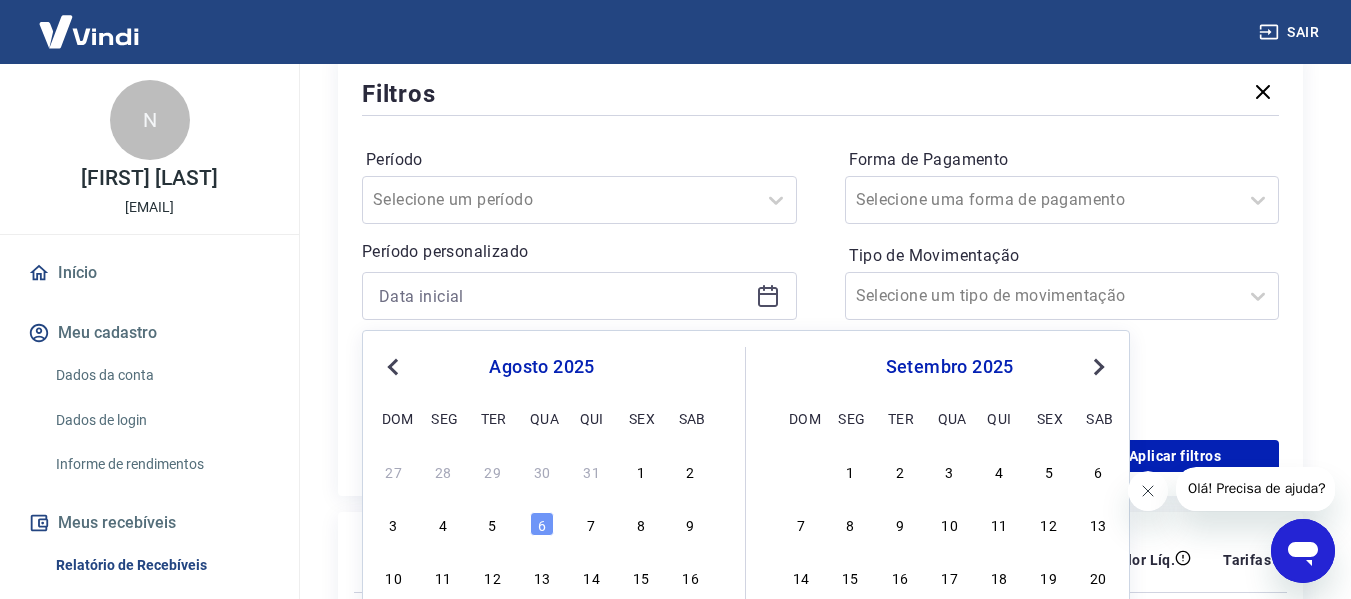 click on "Previous Month" at bounding box center [395, 366] 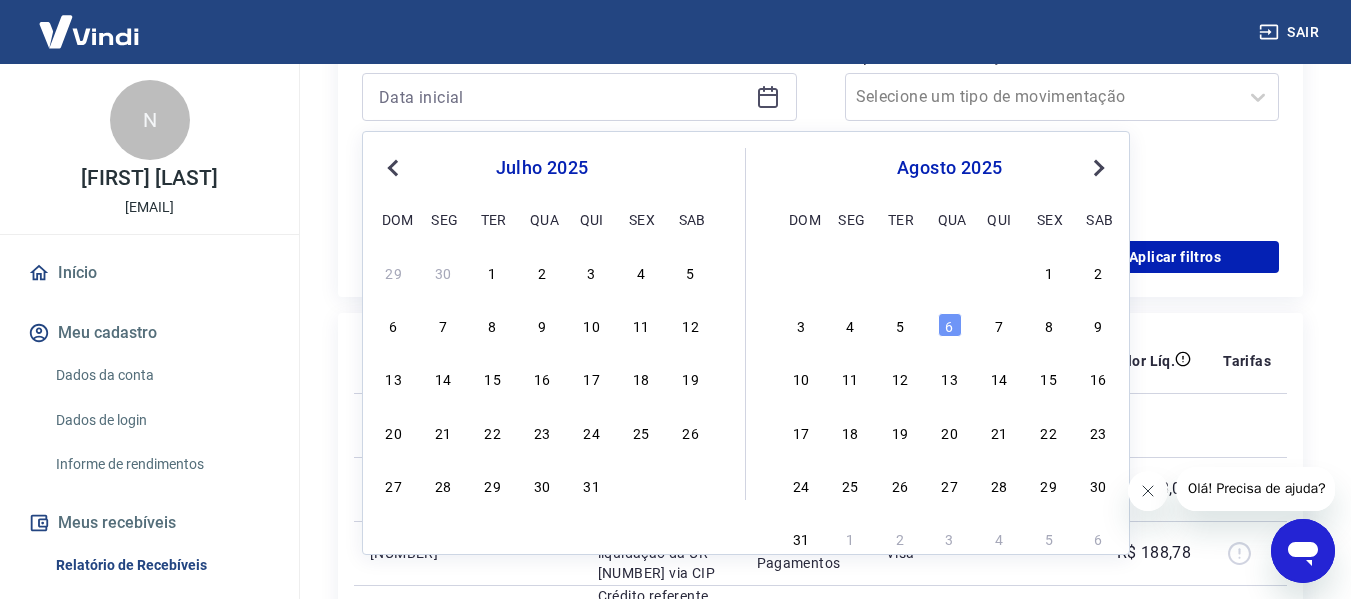 scroll, scrollTop: 568, scrollLeft: 0, axis: vertical 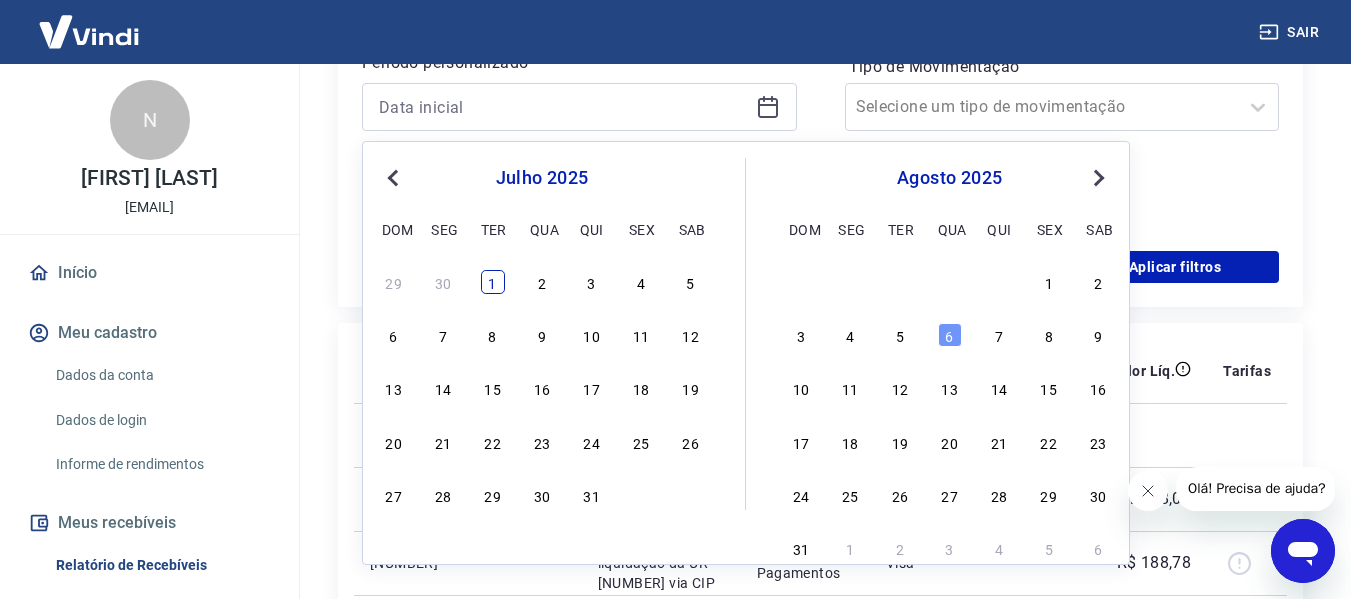click on "1" at bounding box center [493, 282] 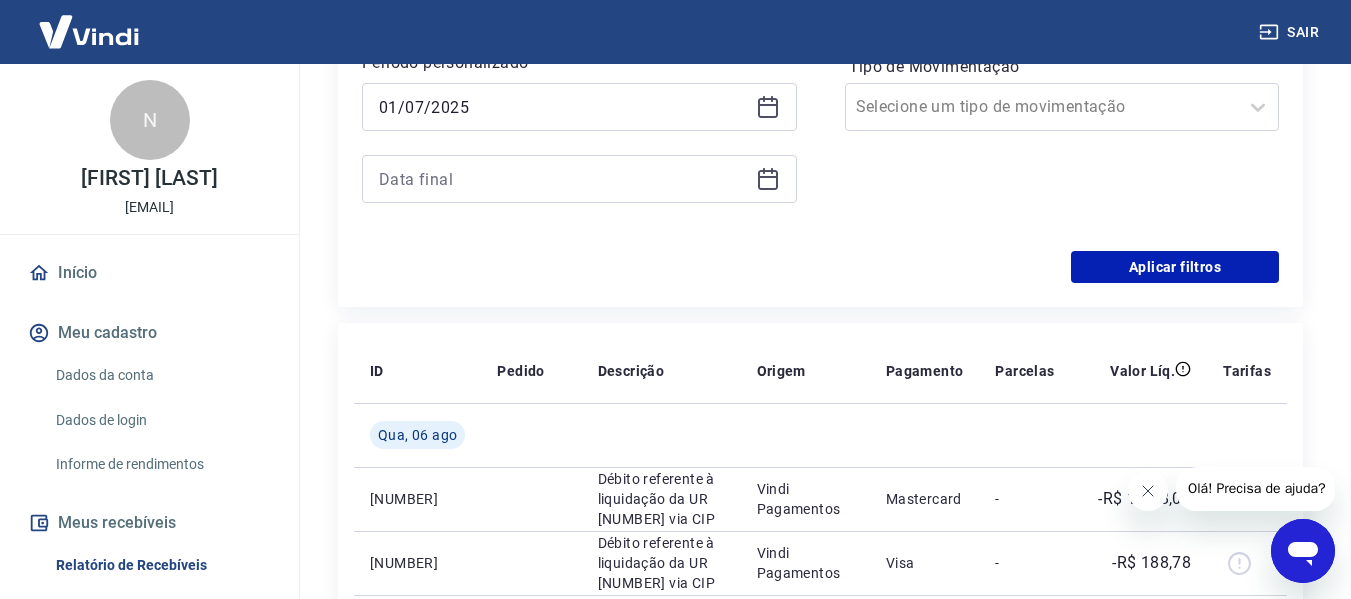 click on "Aplicar filtros" at bounding box center [820, 267] 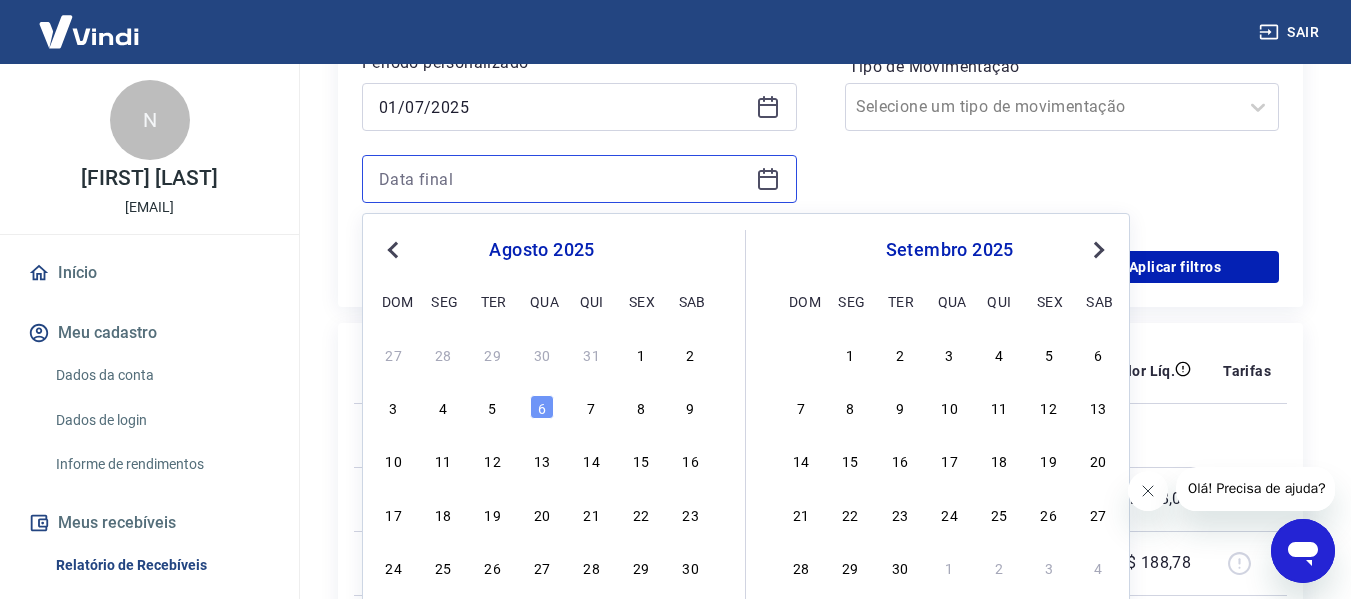 click at bounding box center [563, 179] 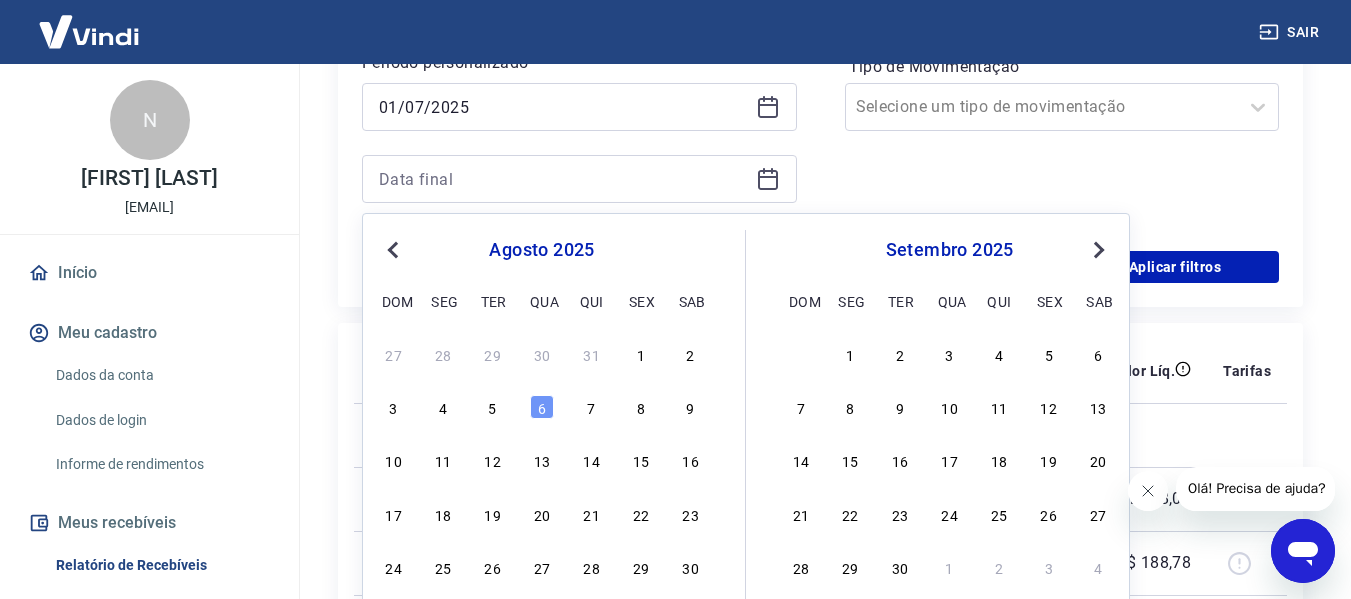click on "Previous Month" at bounding box center [393, 250] 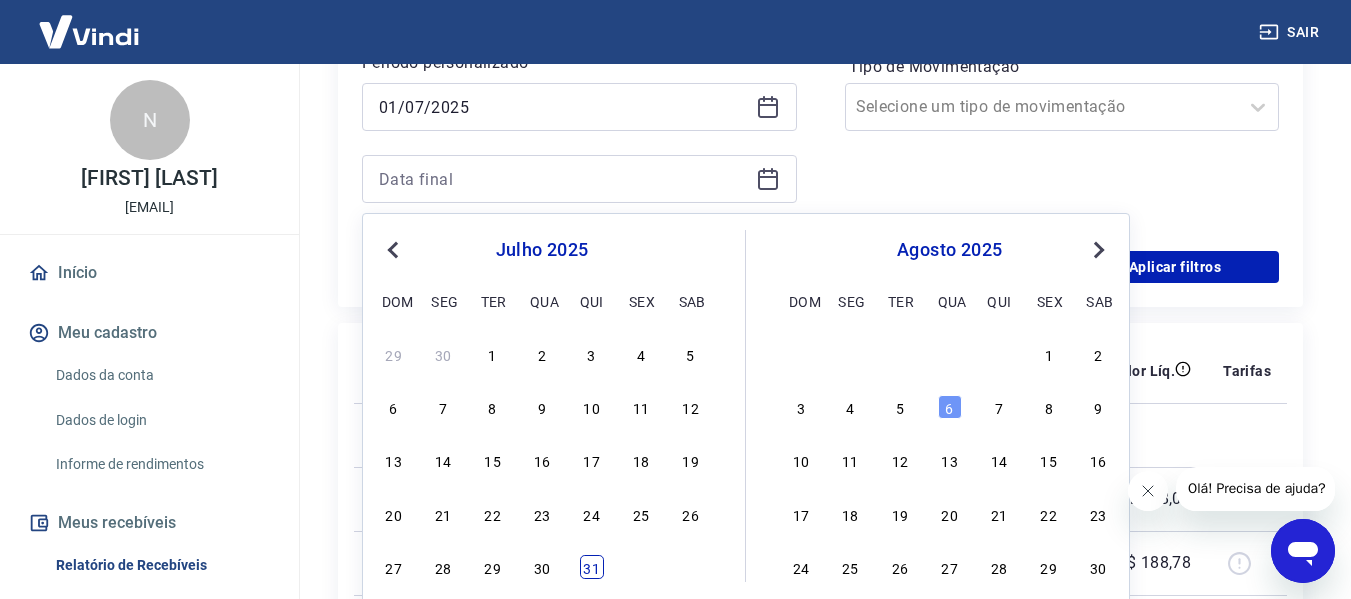 click on "31" at bounding box center (592, 567) 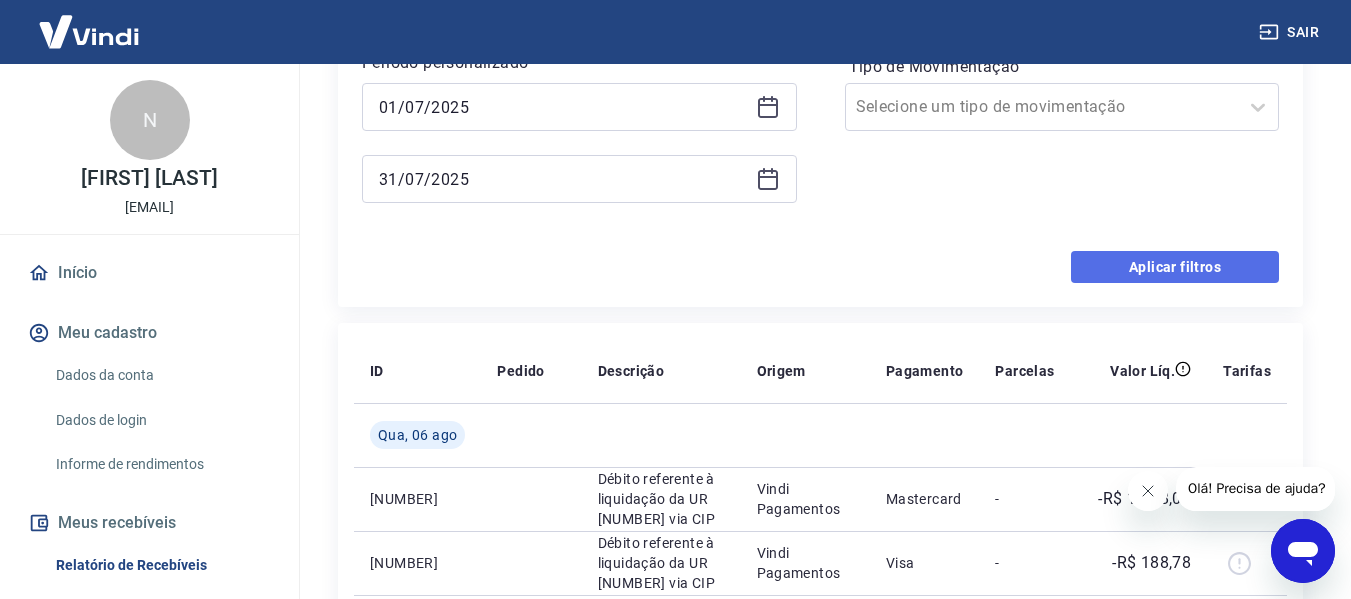 click on "Aplicar filtros" at bounding box center [1175, 267] 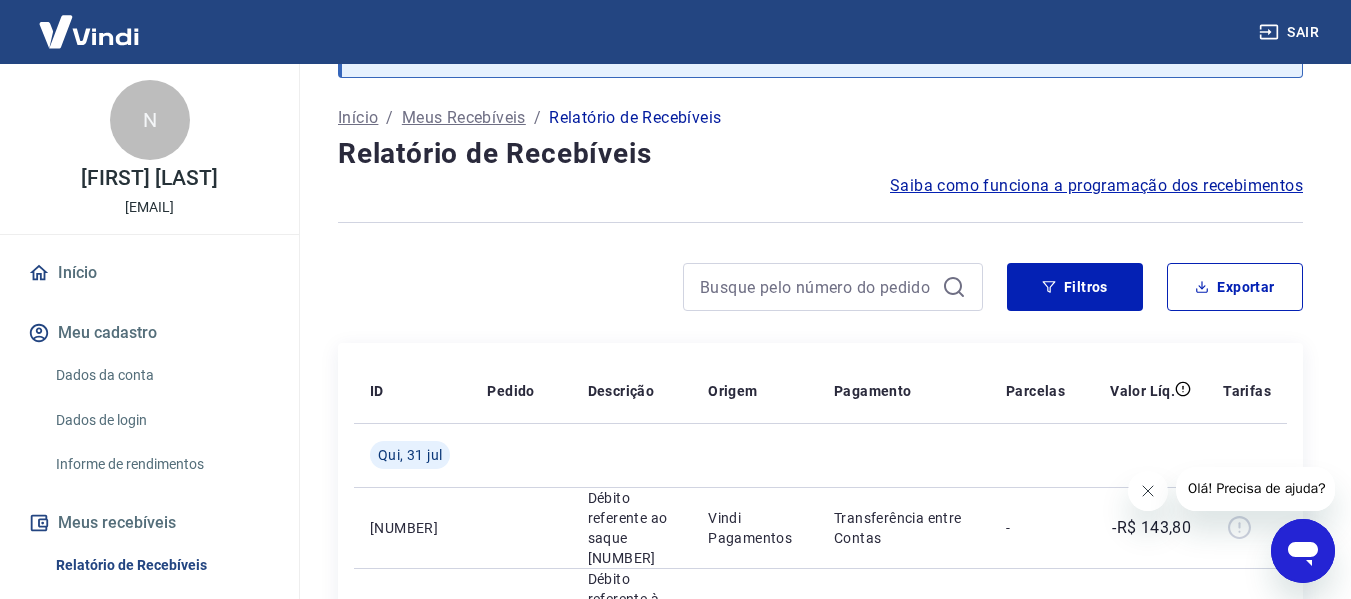 scroll, scrollTop: 568, scrollLeft: 0, axis: vertical 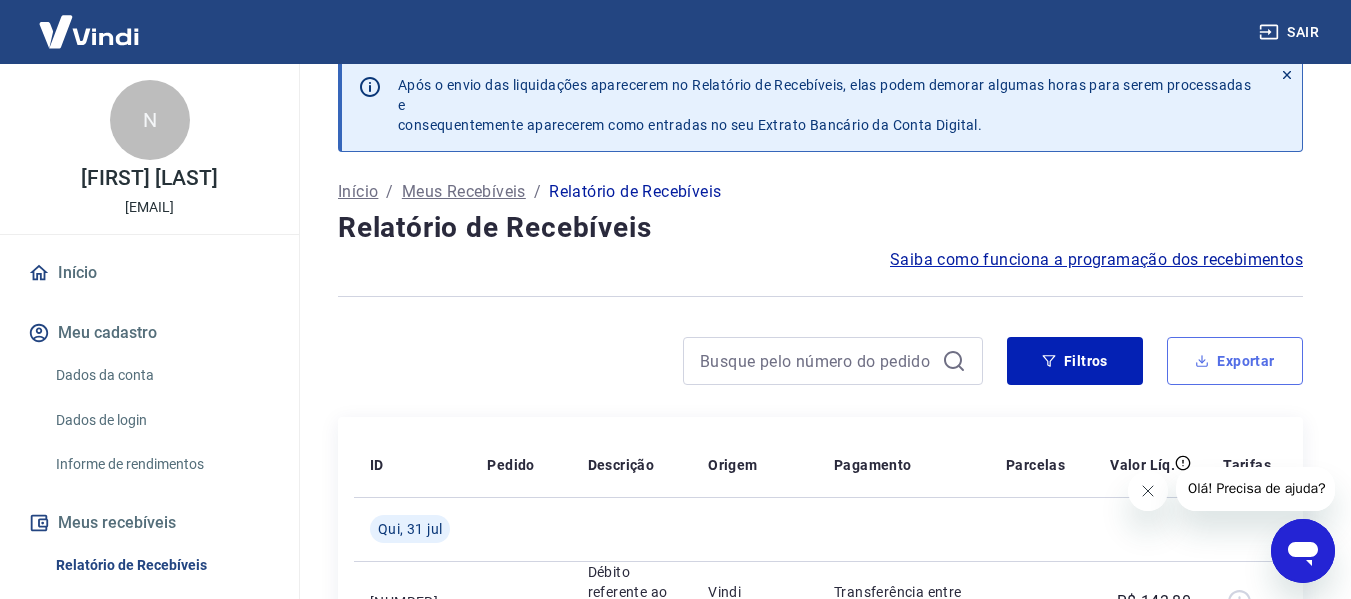 click on "Exportar" at bounding box center (1235, 361) 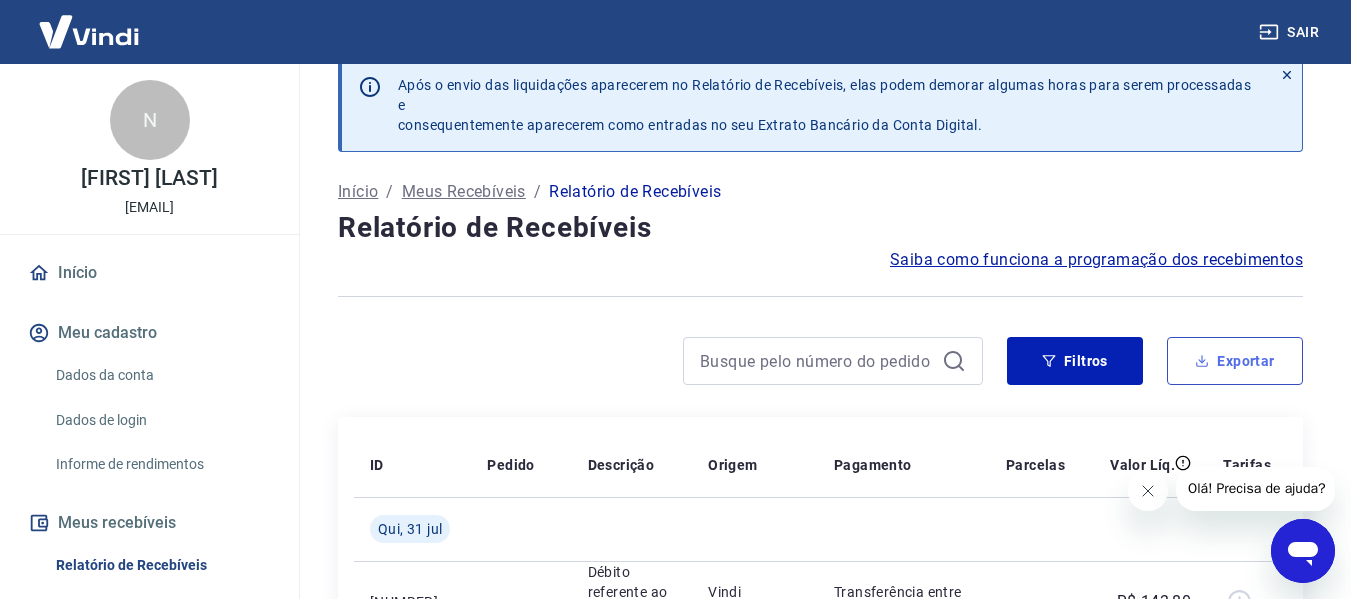 type on "01/07/2025" 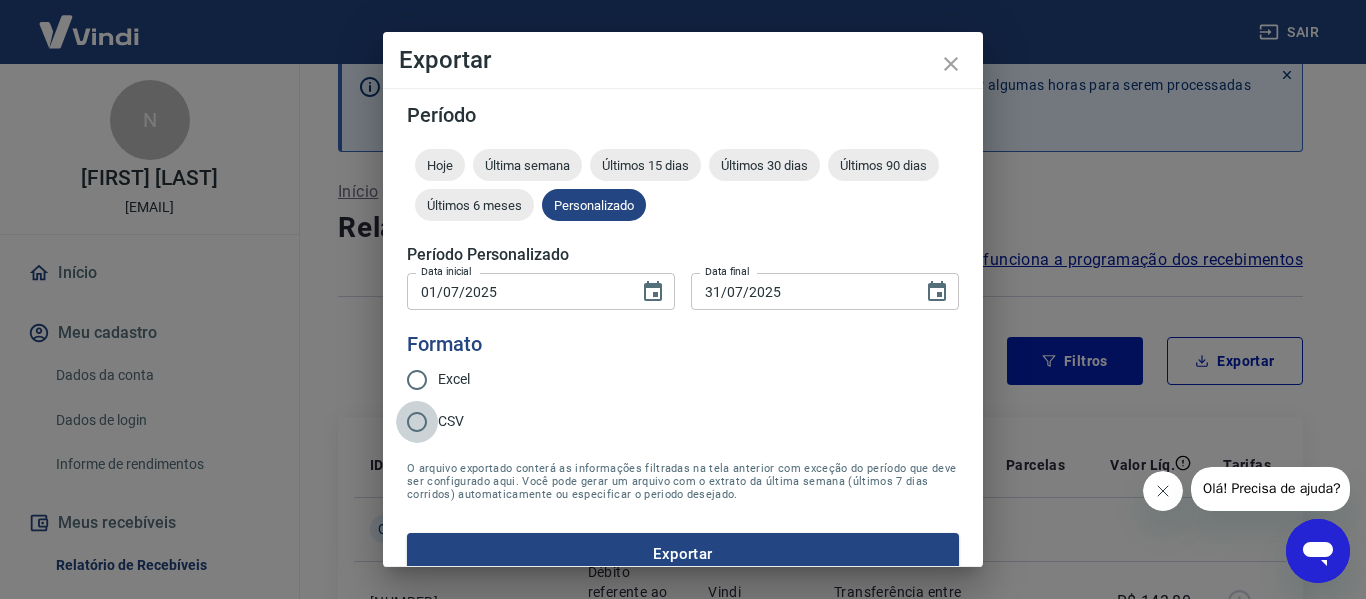 click on "CSV" at bounding box center (417, 422) 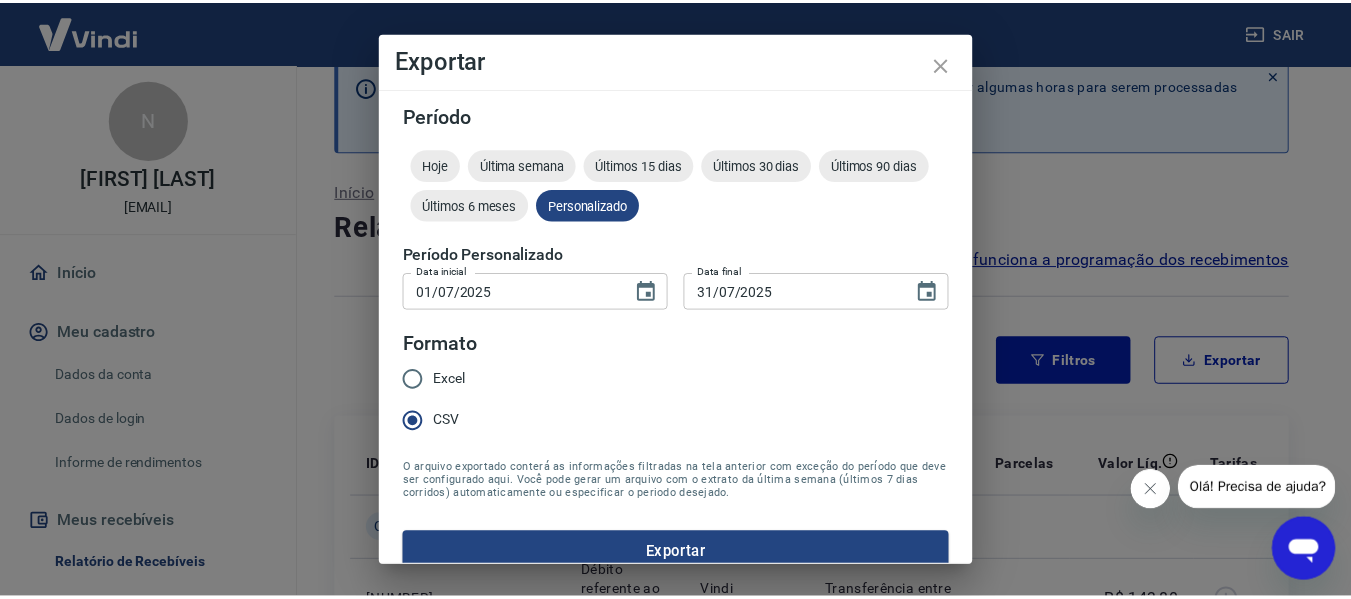 scroll, scrollTop: 25, scrollLeft: 0, axis: vertical 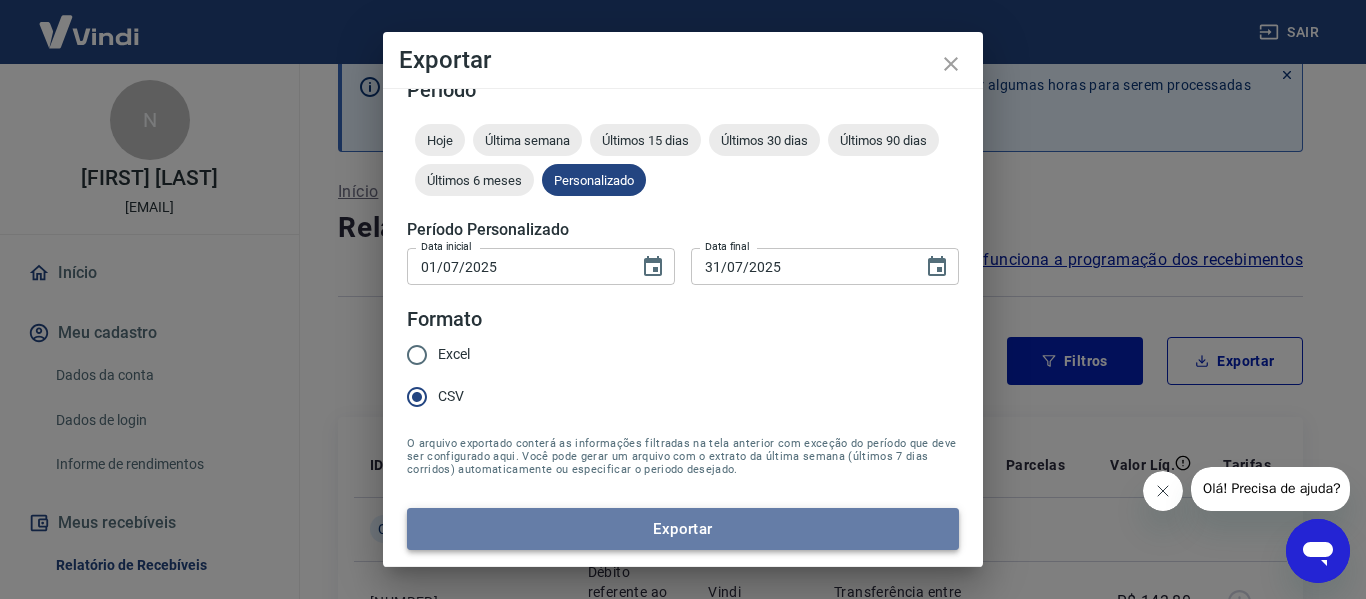 click on "Exportar" at bounding box center (683, 529) 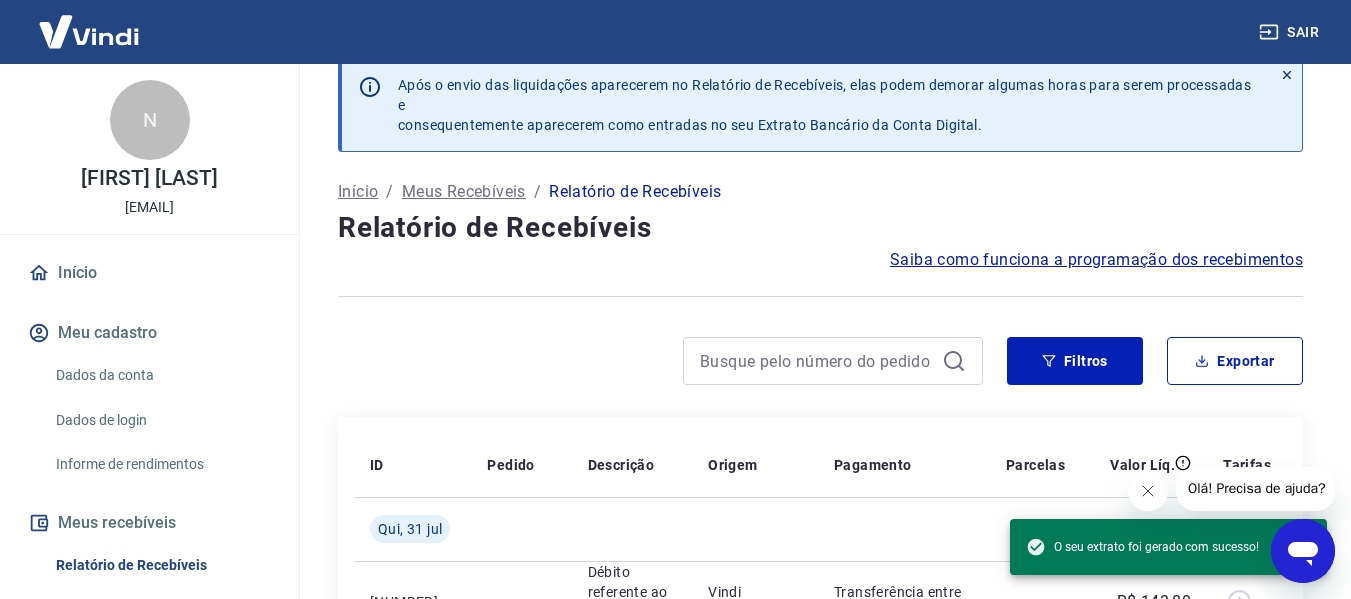 click on "Saiba como funciona a programação dos recebimentos" at bounding box center (820, 260) 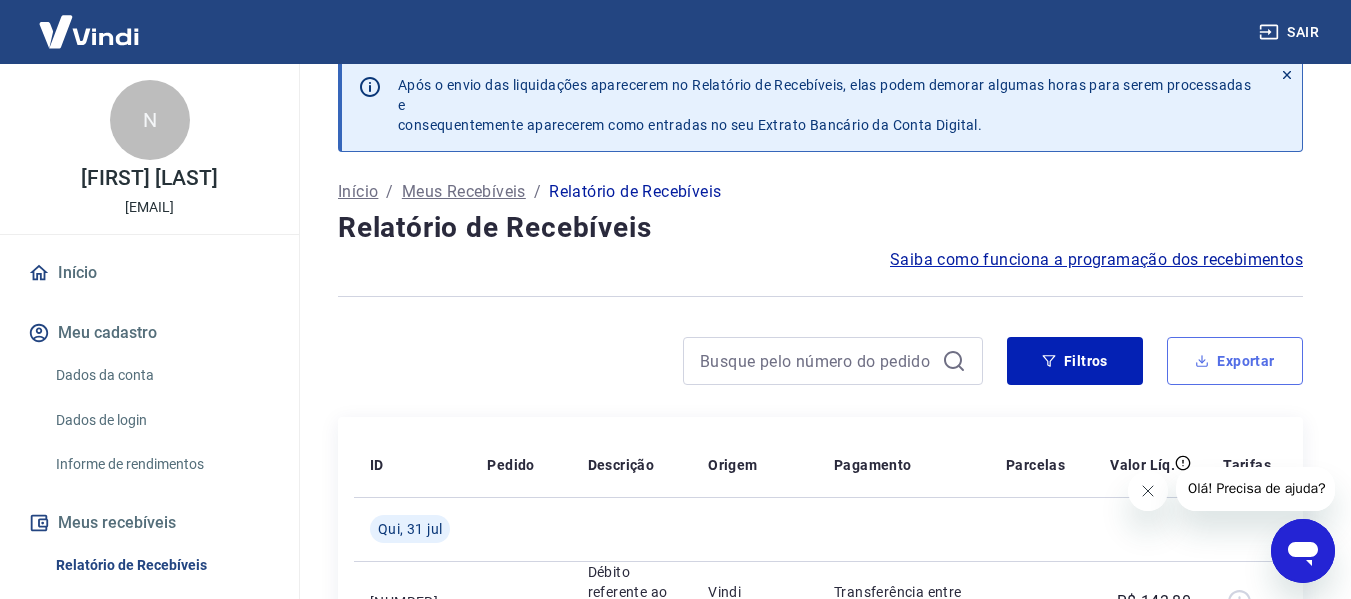 click on "Exportar" at bounding box center (1235, 361) 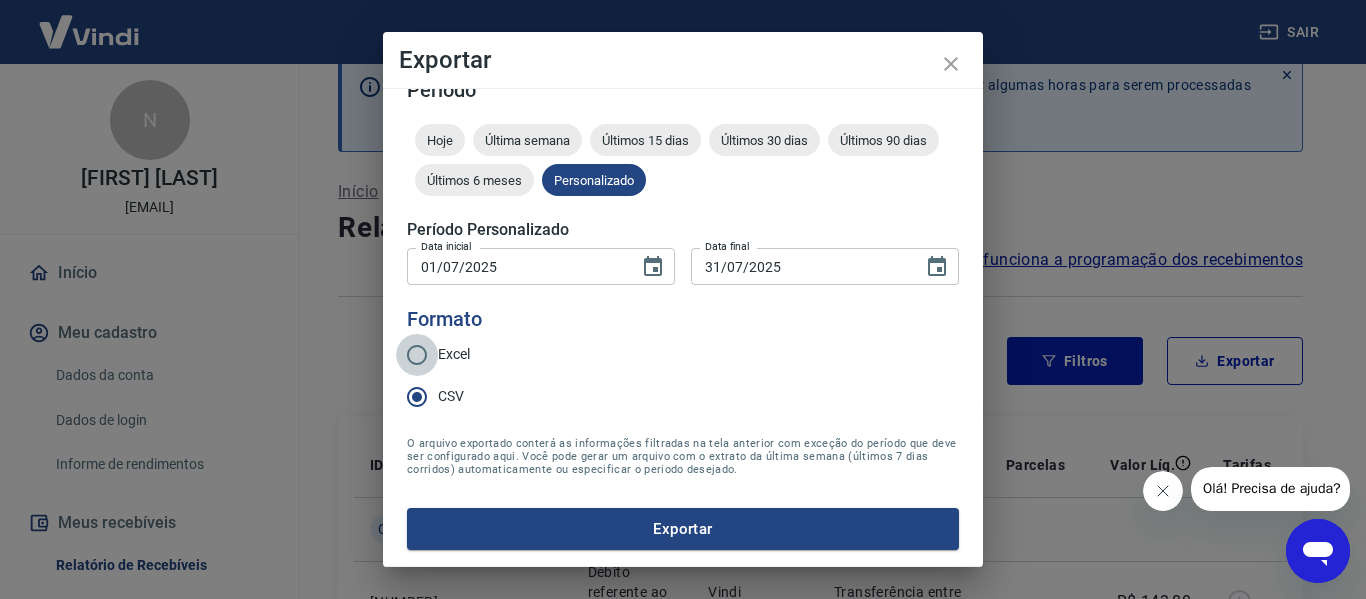 click on "Excel" at bounding box center [417, 355] 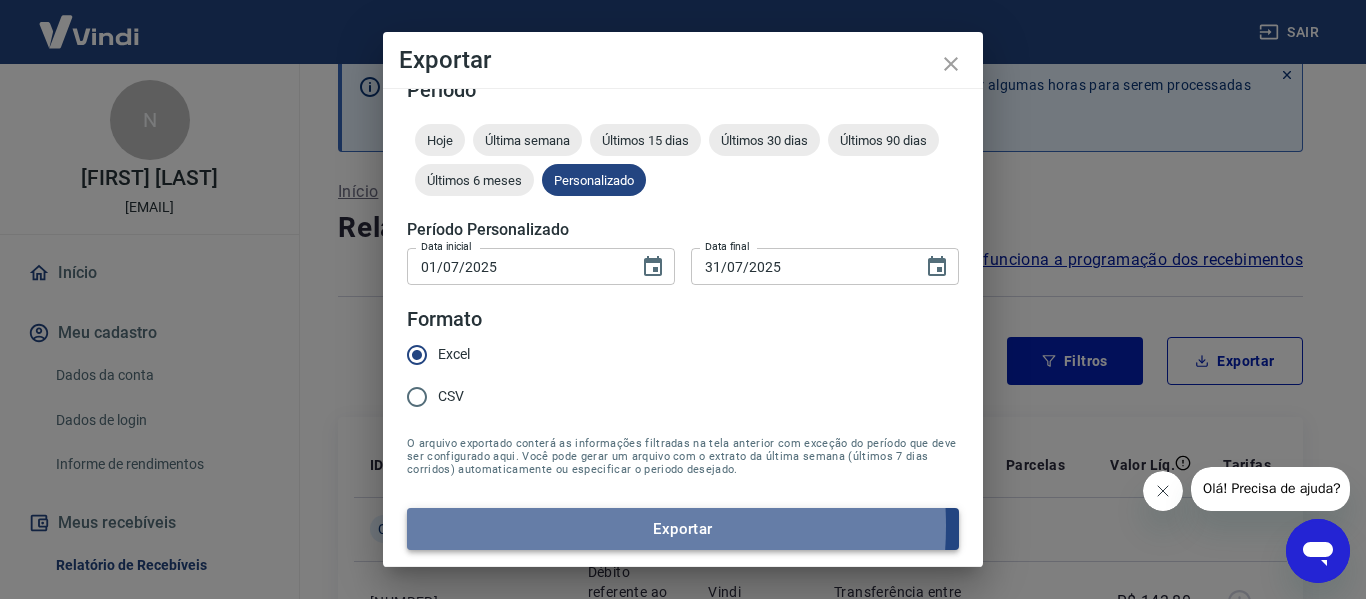 click on "Exportar" at bounding box center (683, 529) 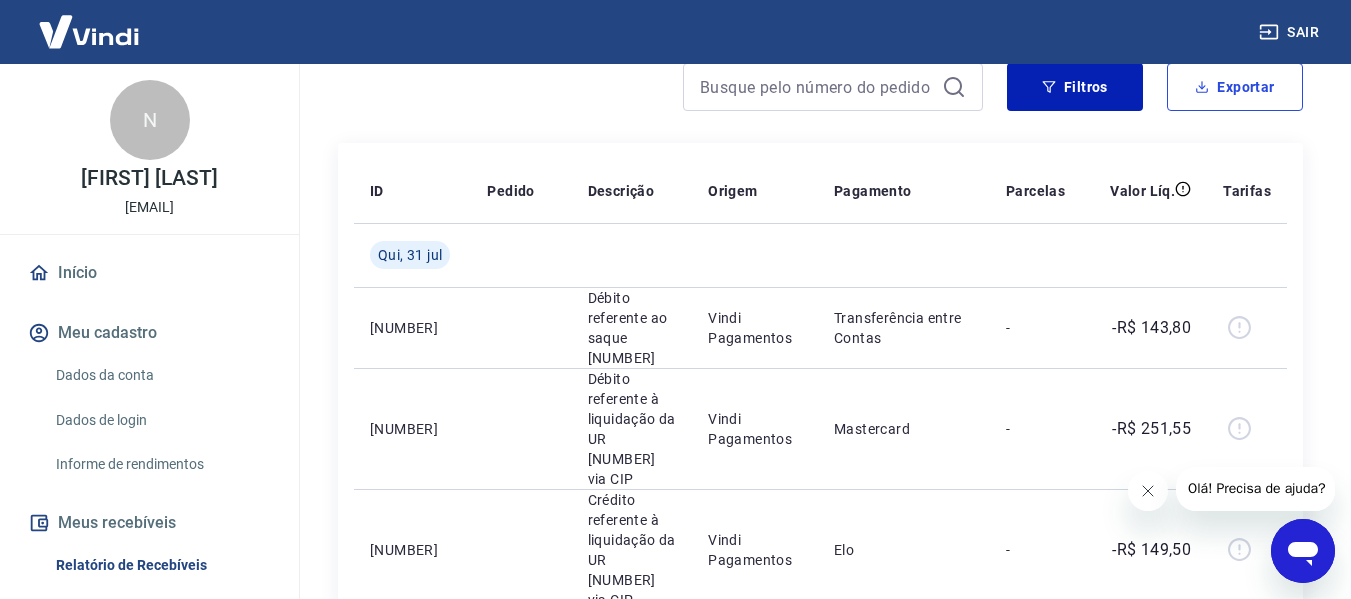 scroll, scrollTop: 299, scrollLeft: 0, axis: vertical 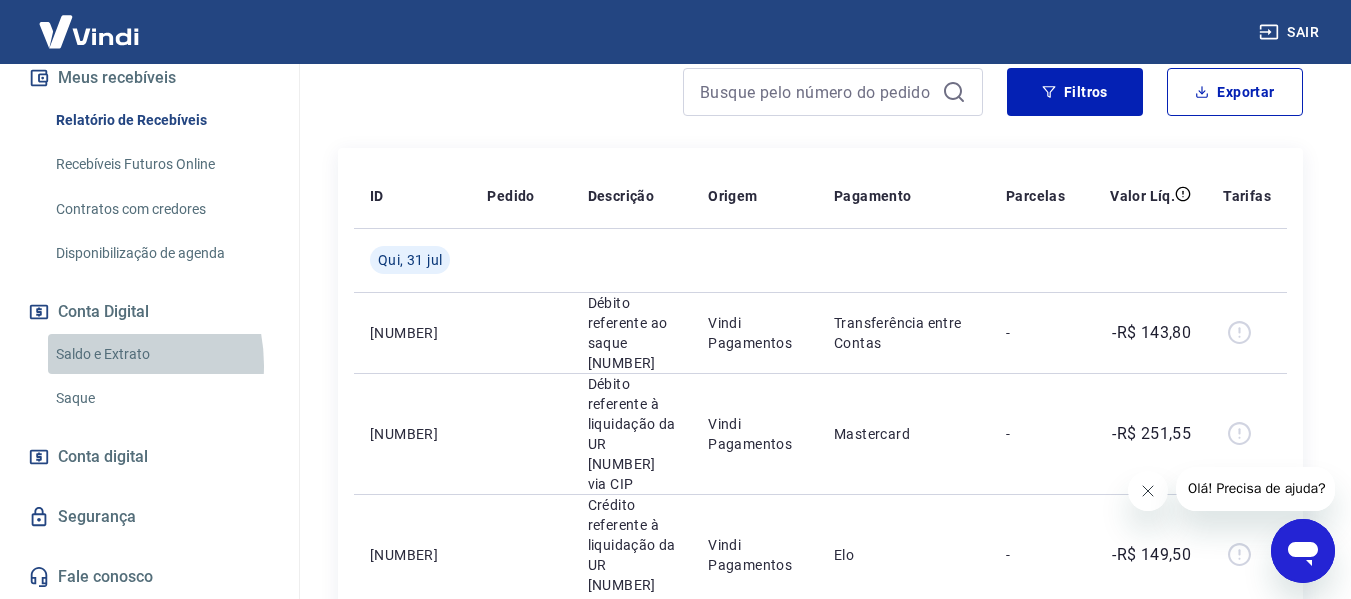 click on "Saldo e Extrato" at bounding box center [161, 354] 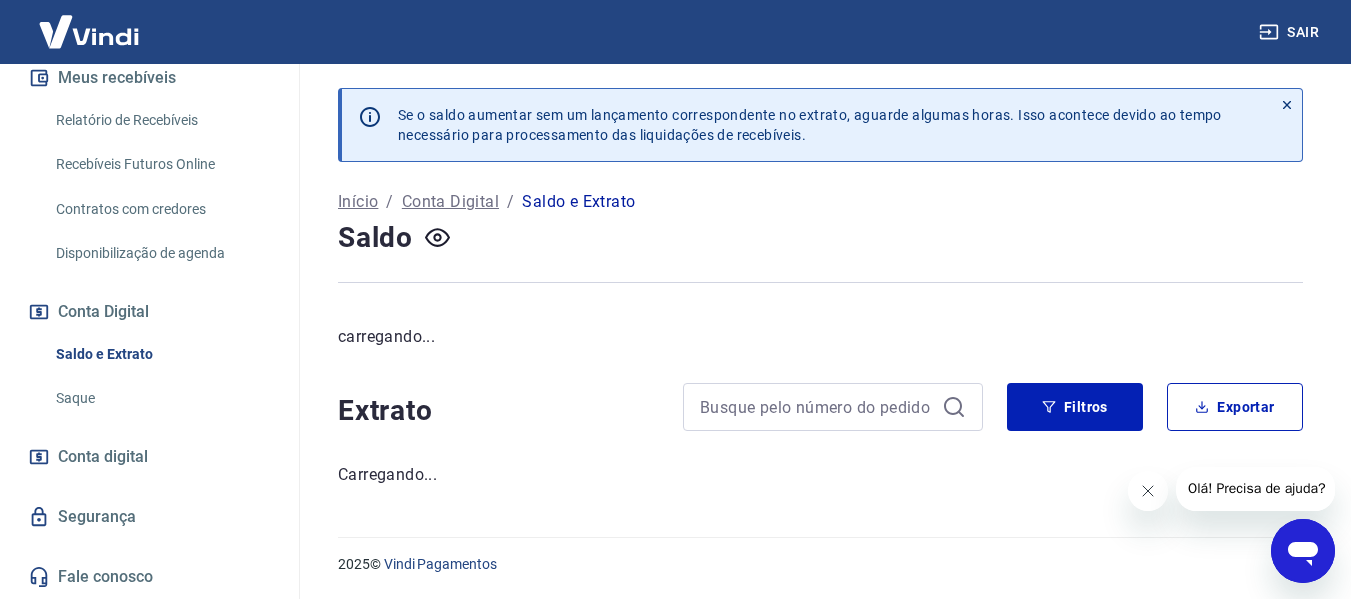 scroll, scrollTop: 0, scrollLeft: 0, axis: both 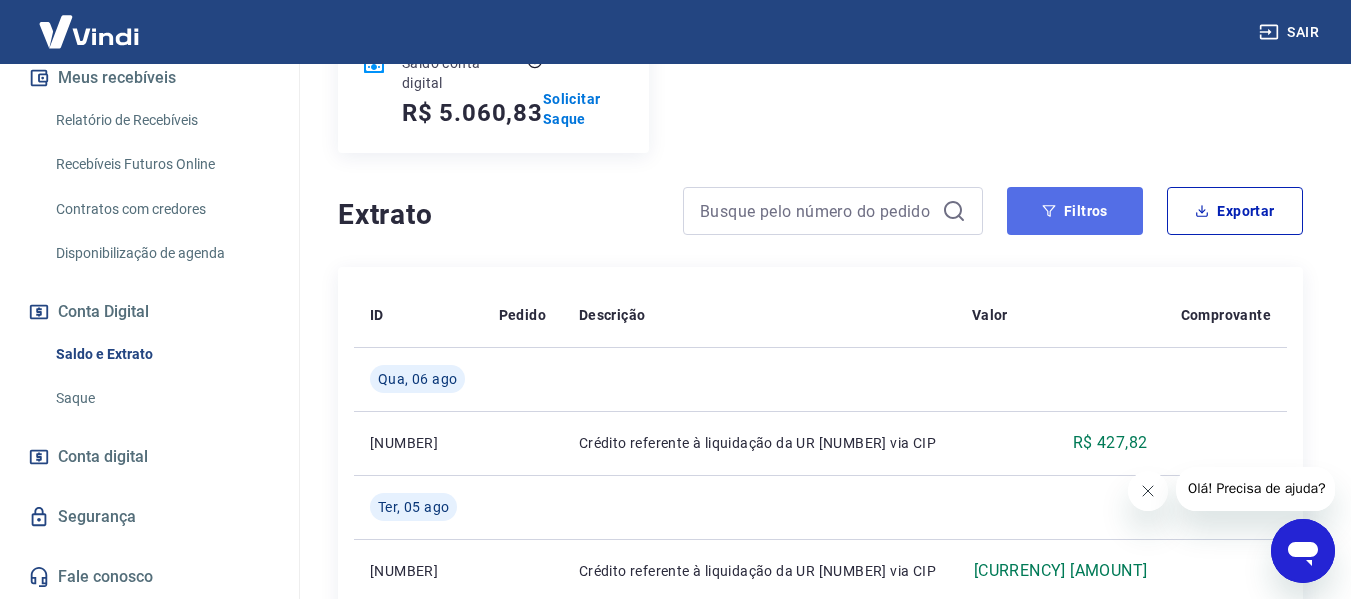 click 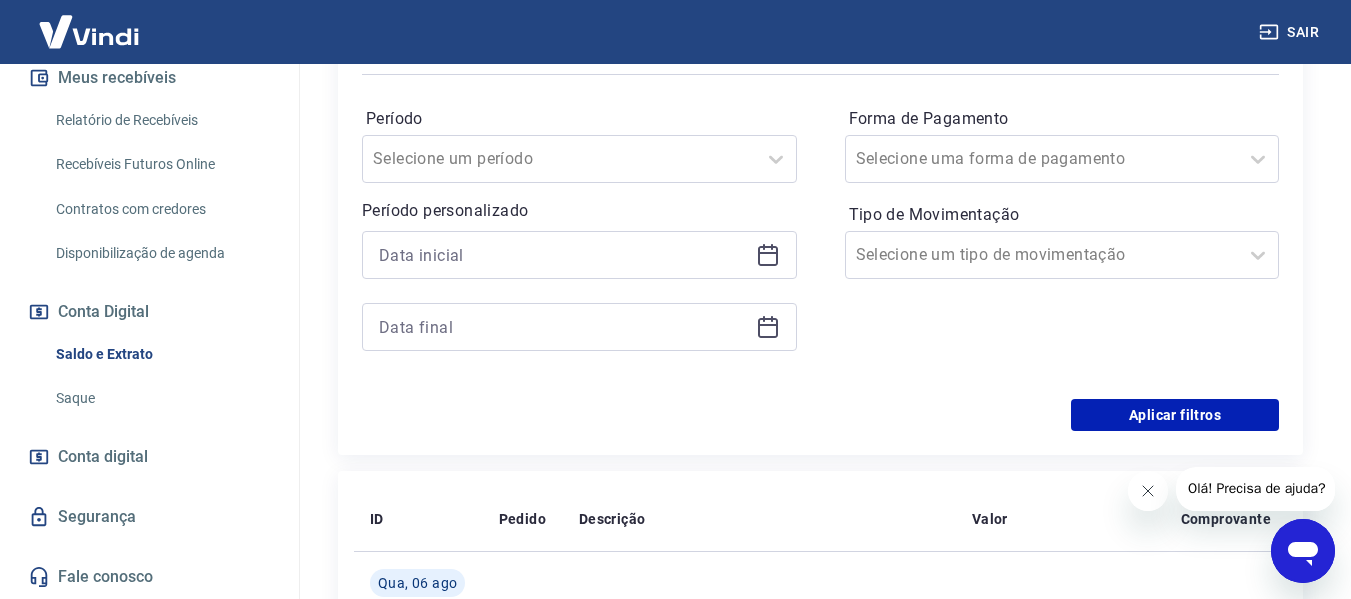 scroll, scrollTop: 524, scrollLeft: 0, axis: vertical 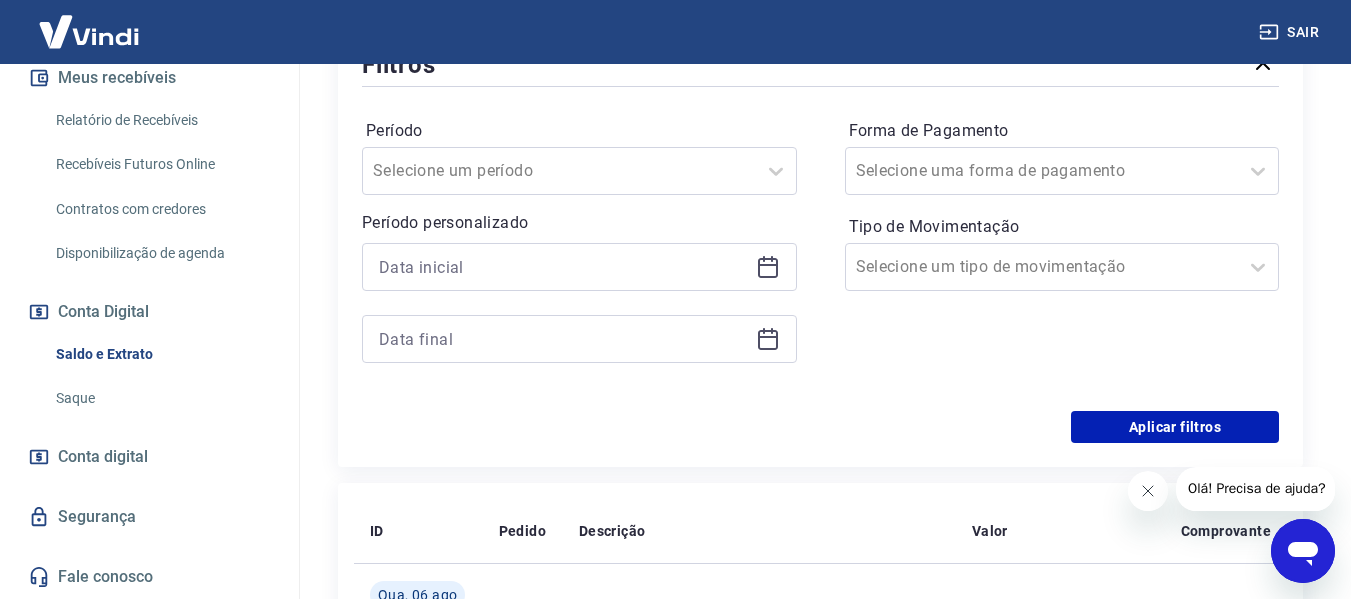click 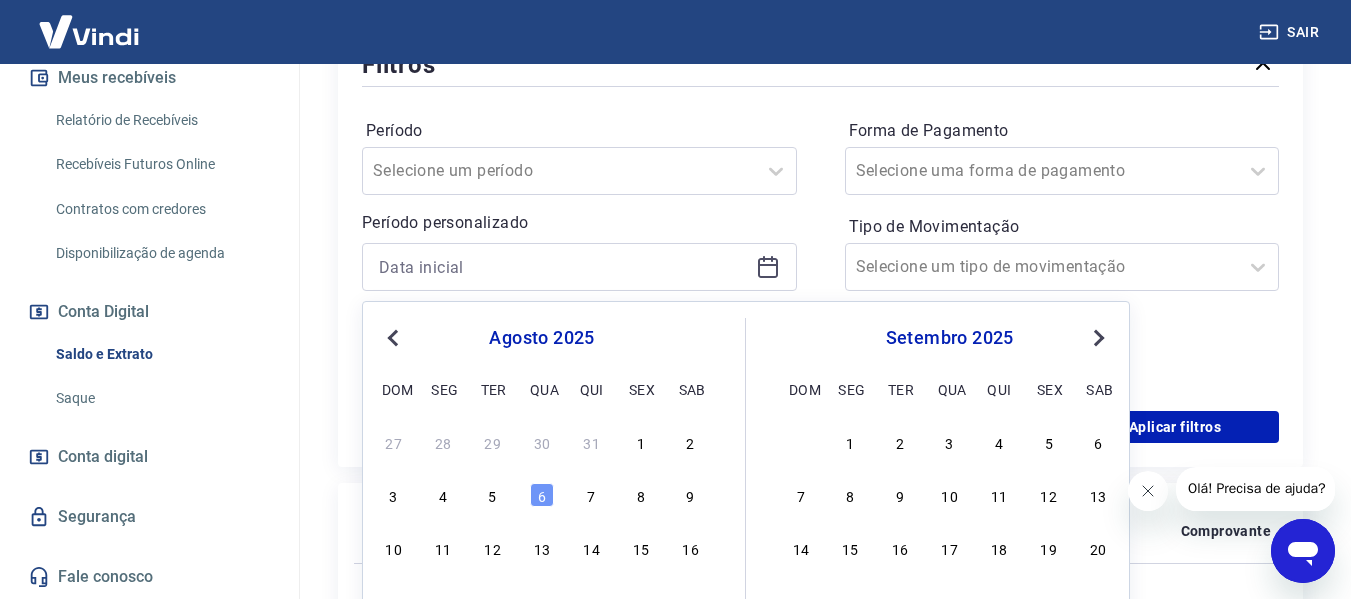 click on "Previous Month" at bounding box center (395, 337) 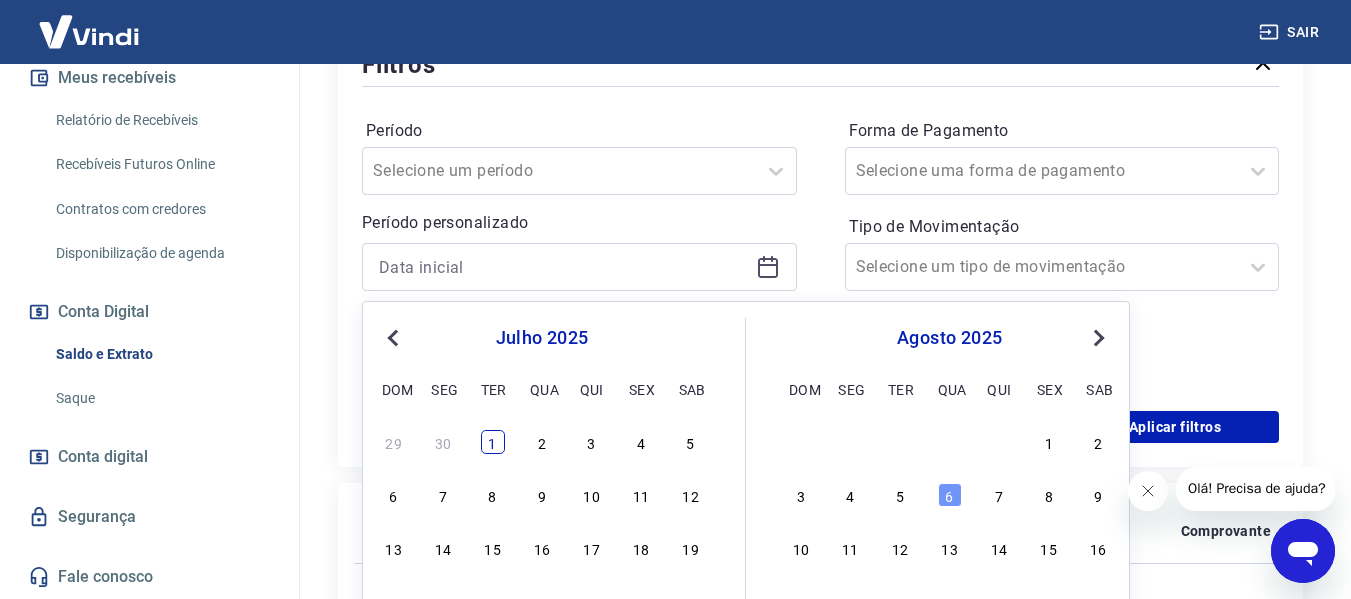 click on "1" at bounding box center (493, 442) 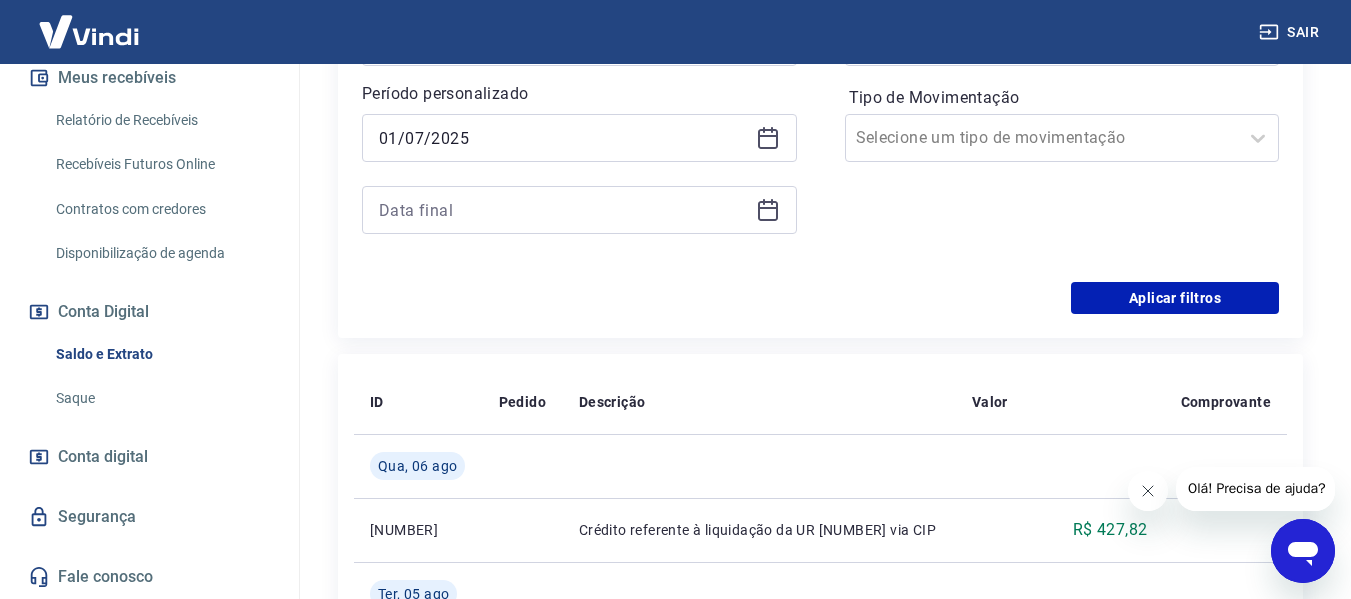 scroll, scrollTop: 658, scrollLeft: 0, axis: vertical 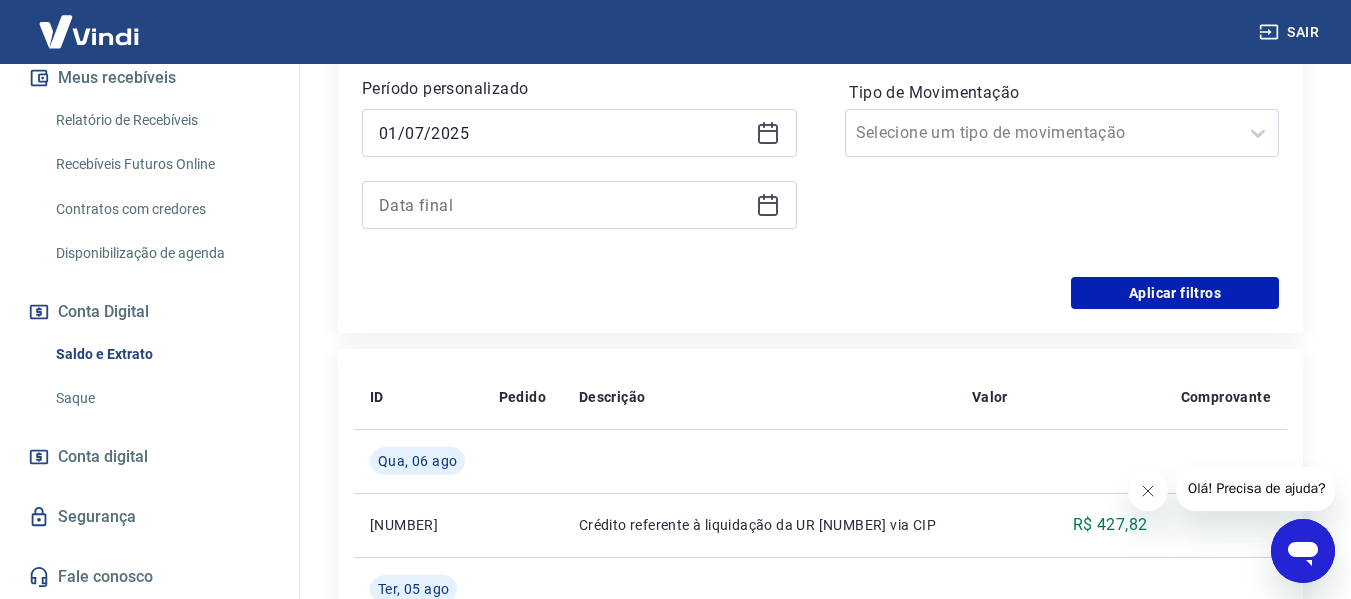 click at bounding box center (579, 205) 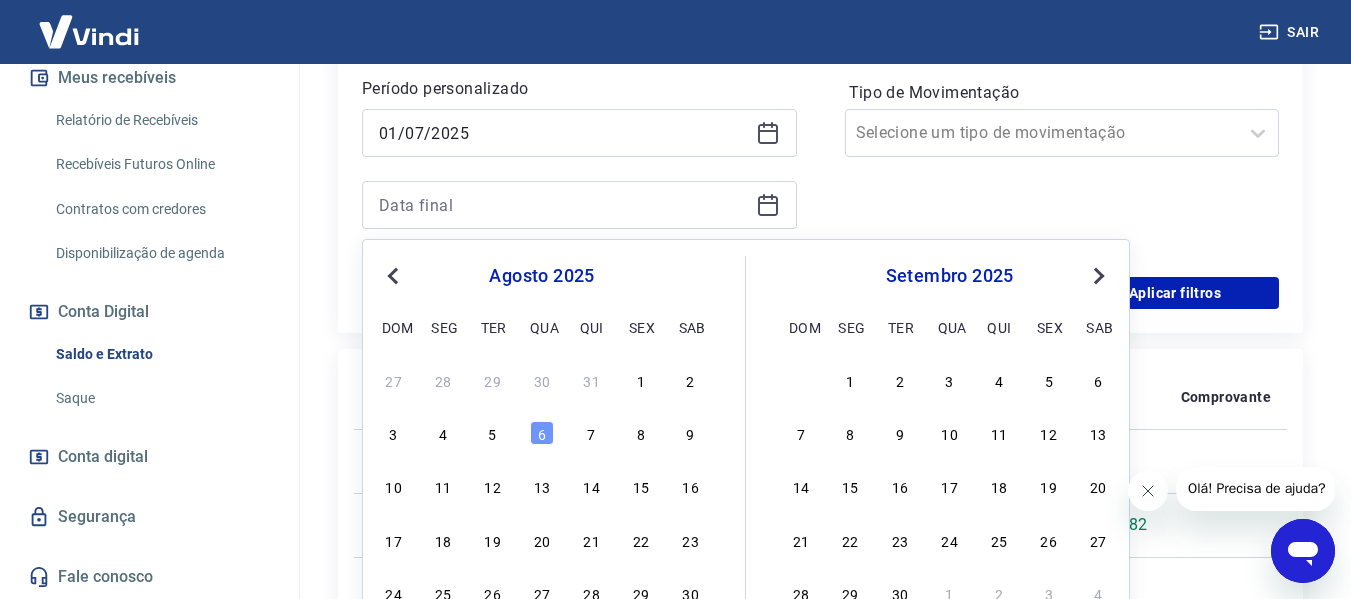 click on "Previous Month" at bounding box center [395, 275] 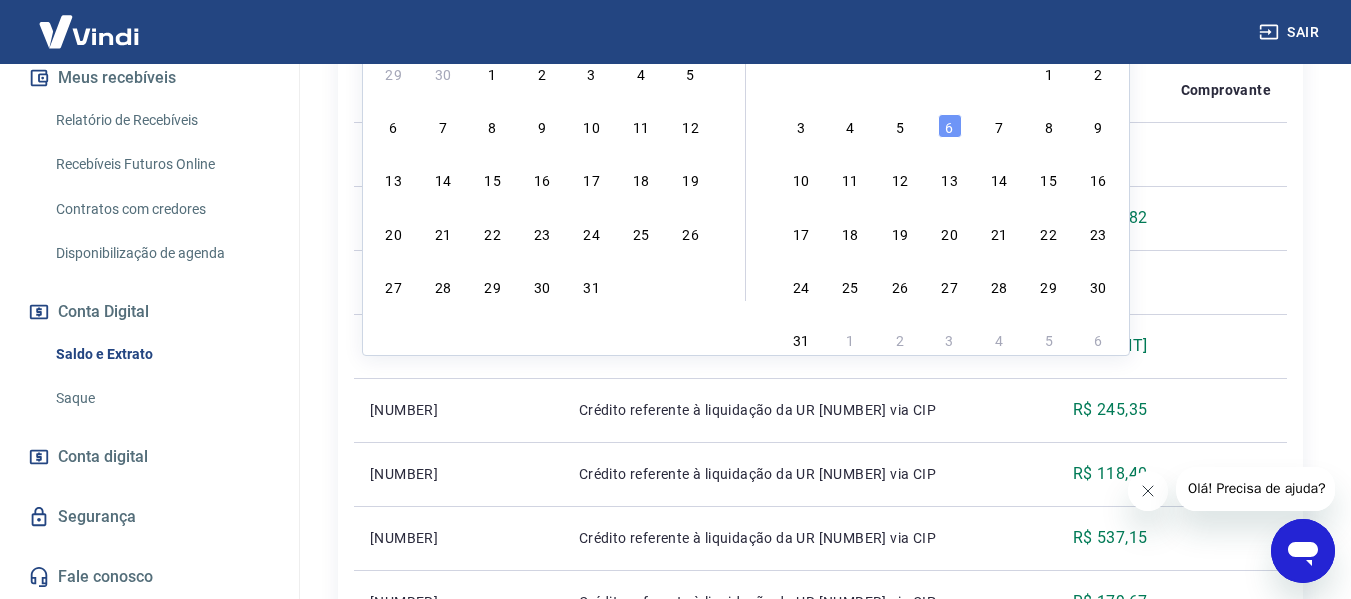 scroll, scrollTop: 937, scrollLeft: 0, axis: vertical 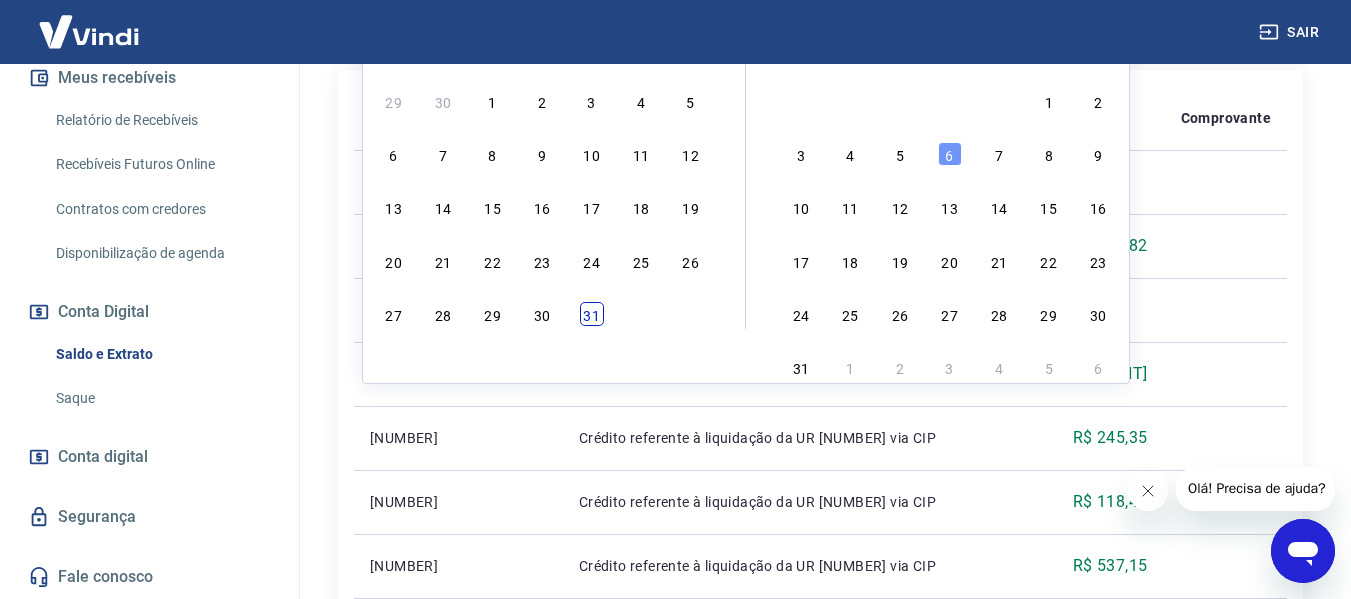 click on "31" at bounding box center [592, 314] 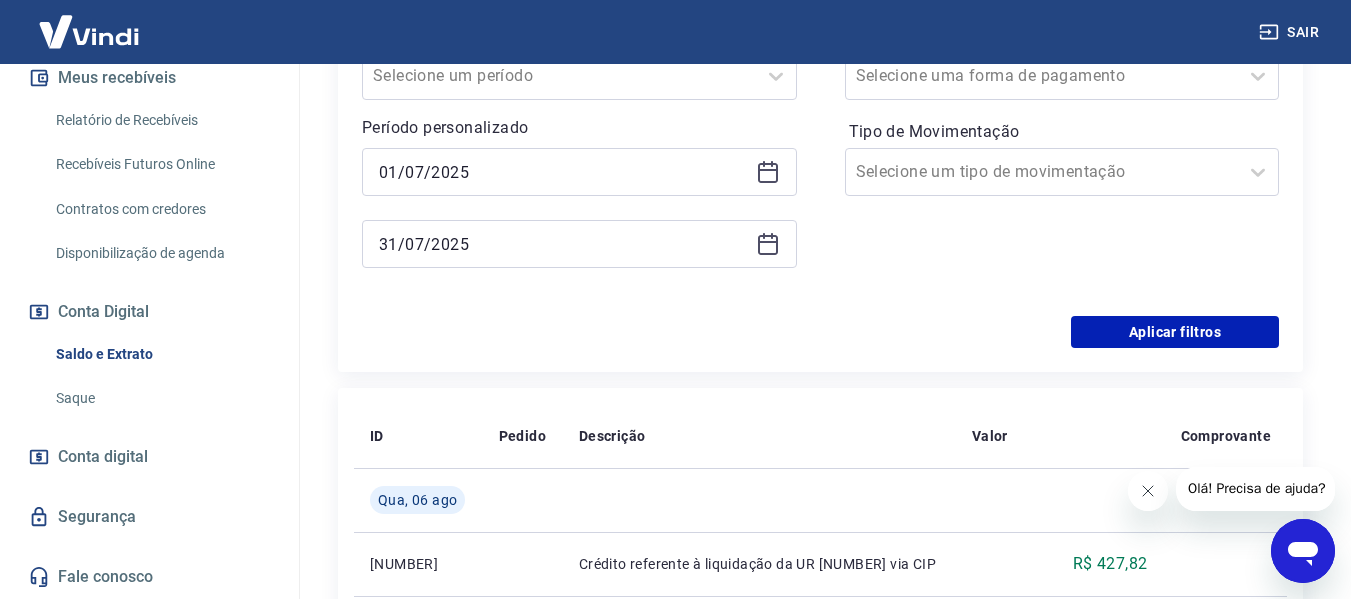 scroll, scrollTop: 608, scrollLeft: 0, axis: vertical 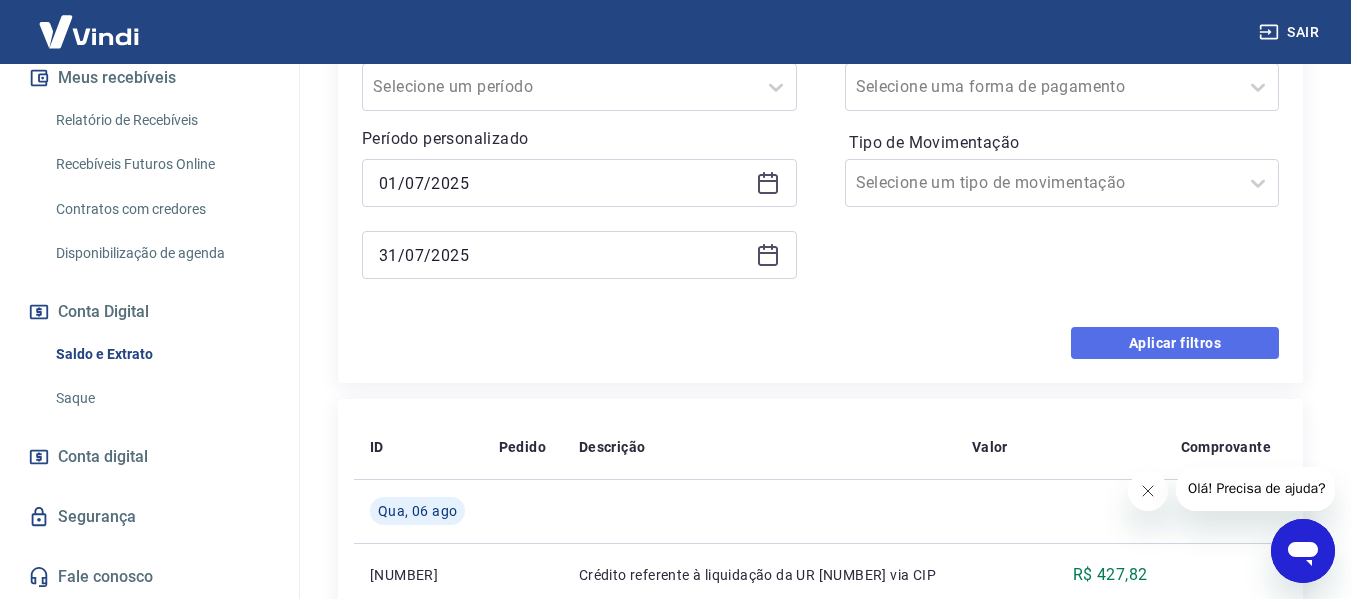 click on "Aplicar filtros" at bounding box center [1175, 343] 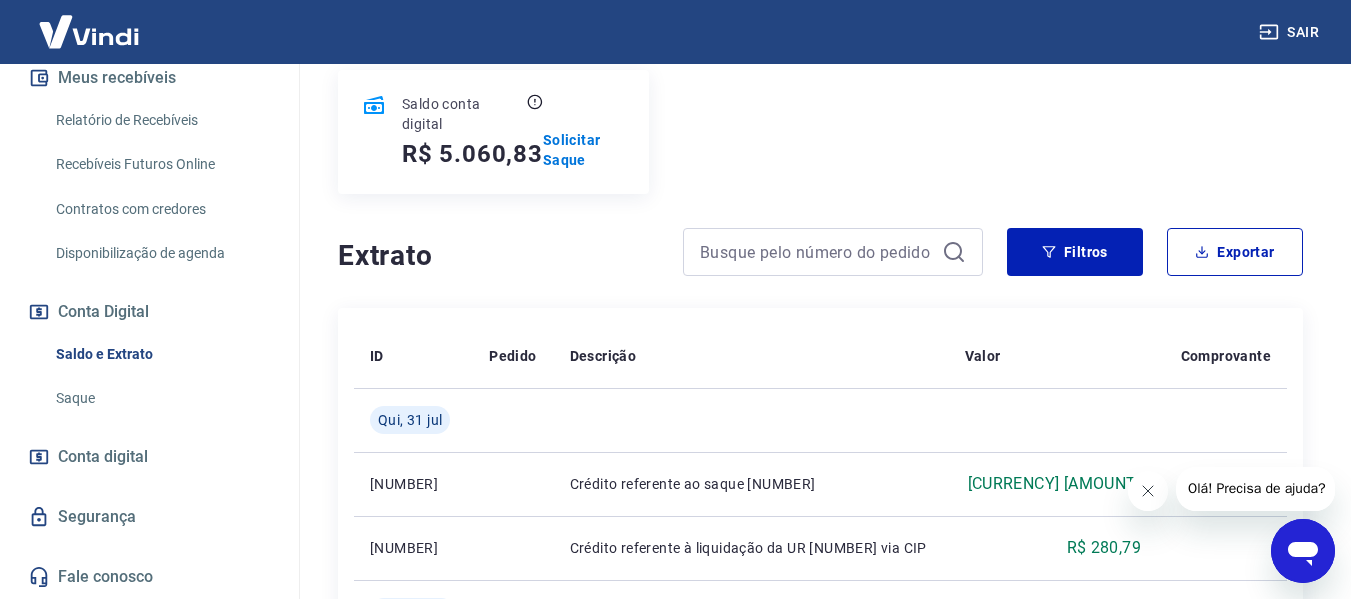 scroll, scrollTop: 250, scrollLeft: 0, axis: vertical 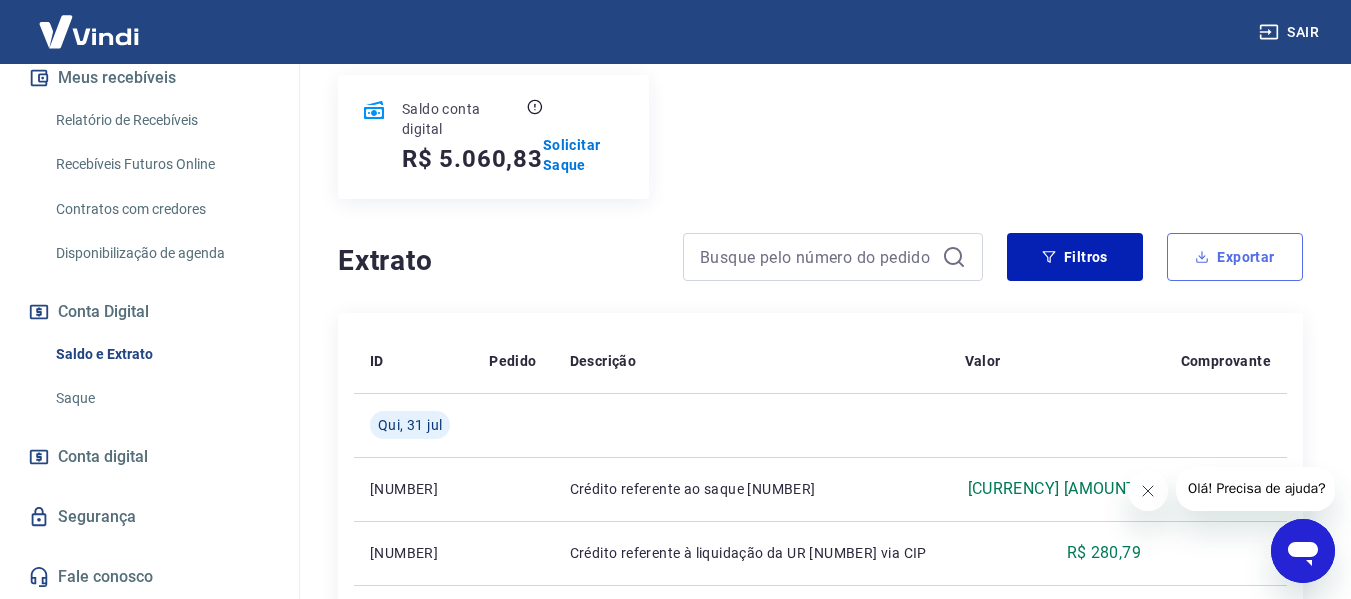 click on "Exportar" at bounding box center (1235, 257) 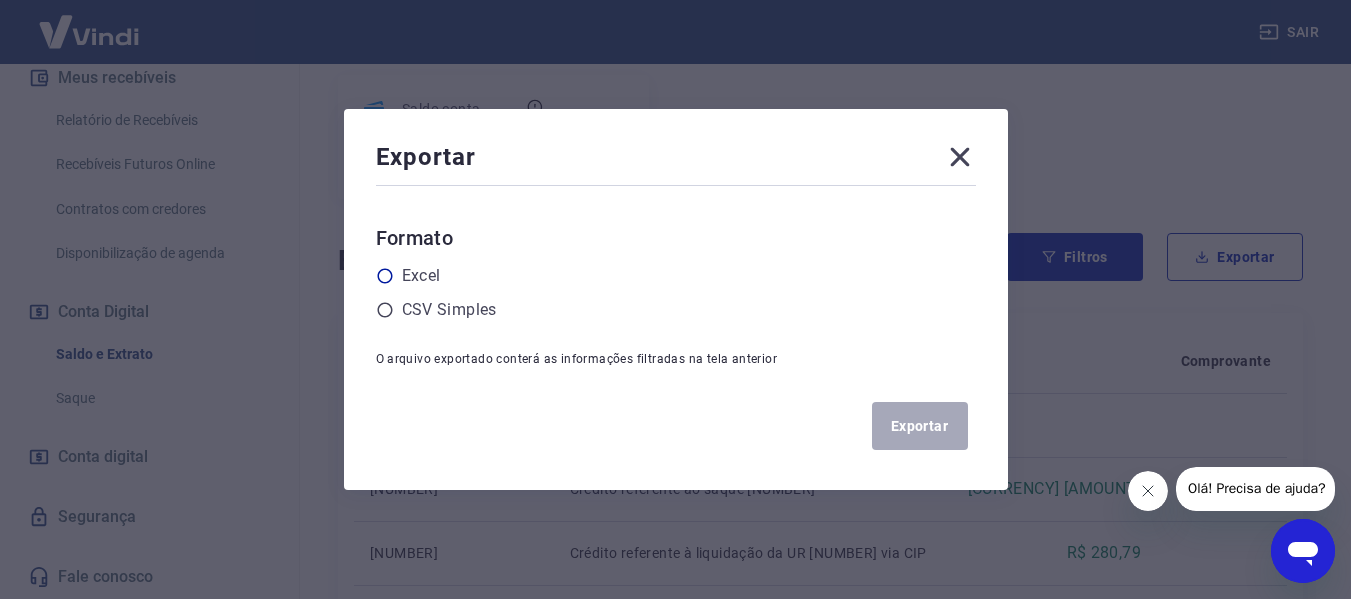 click 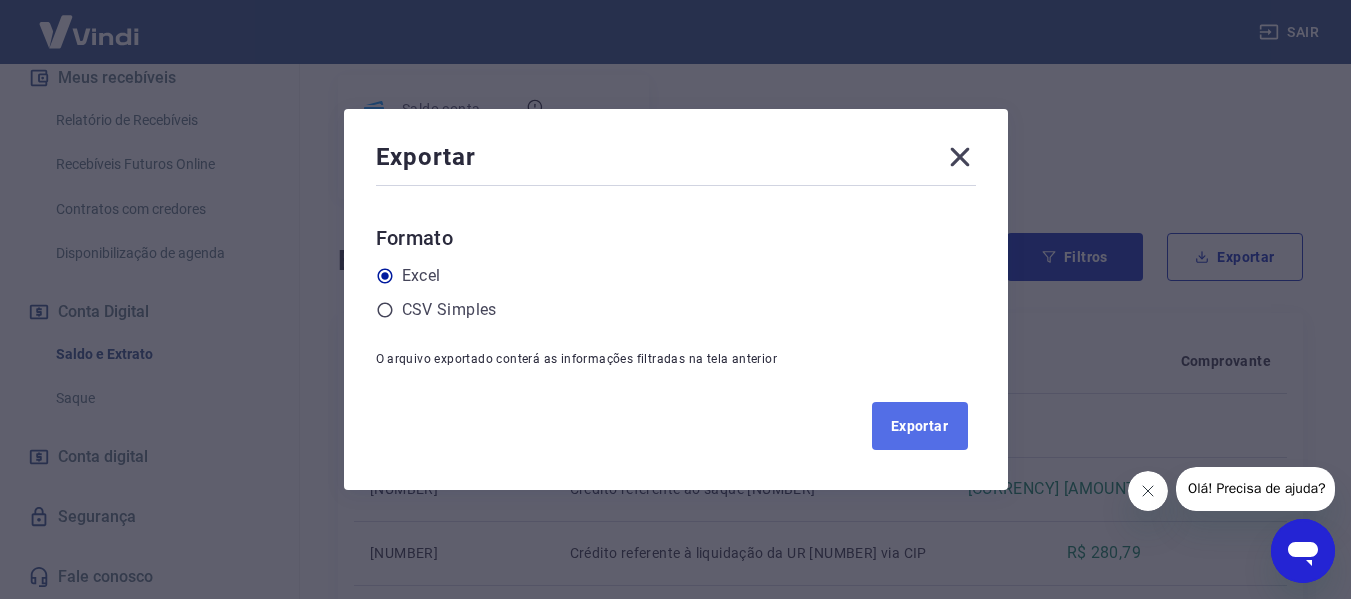 click on "Exportar" at bounding box center (920, 426) 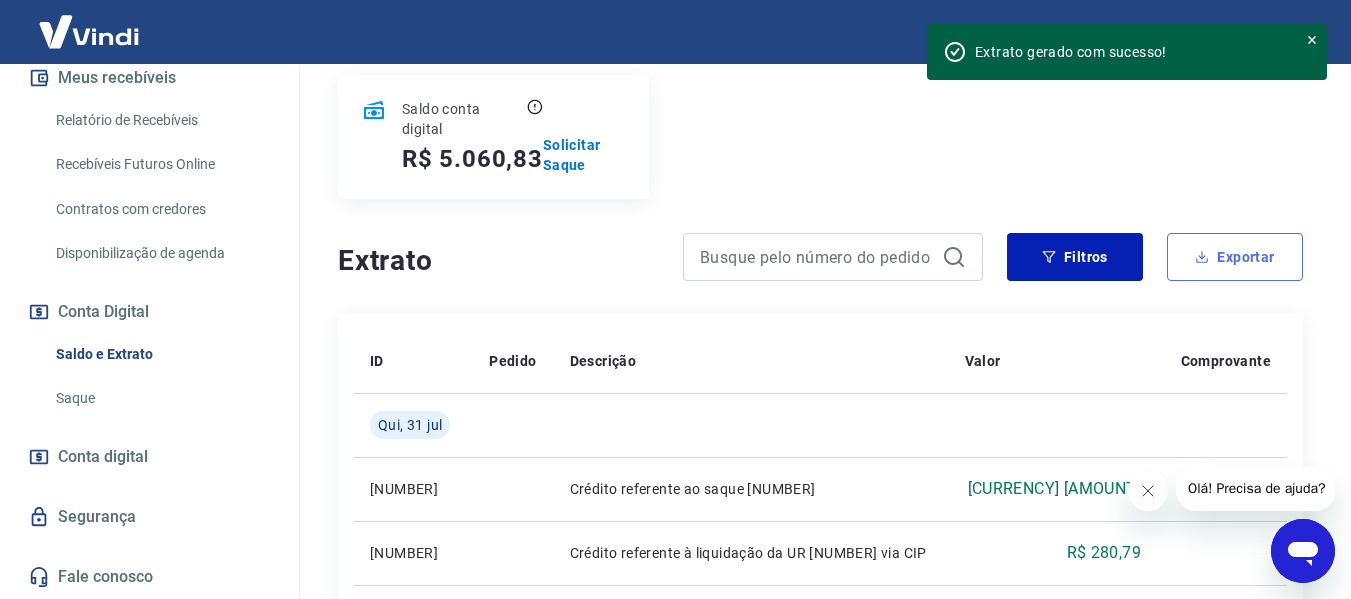 click on "Exportar" at bounding box center (1235, 257) 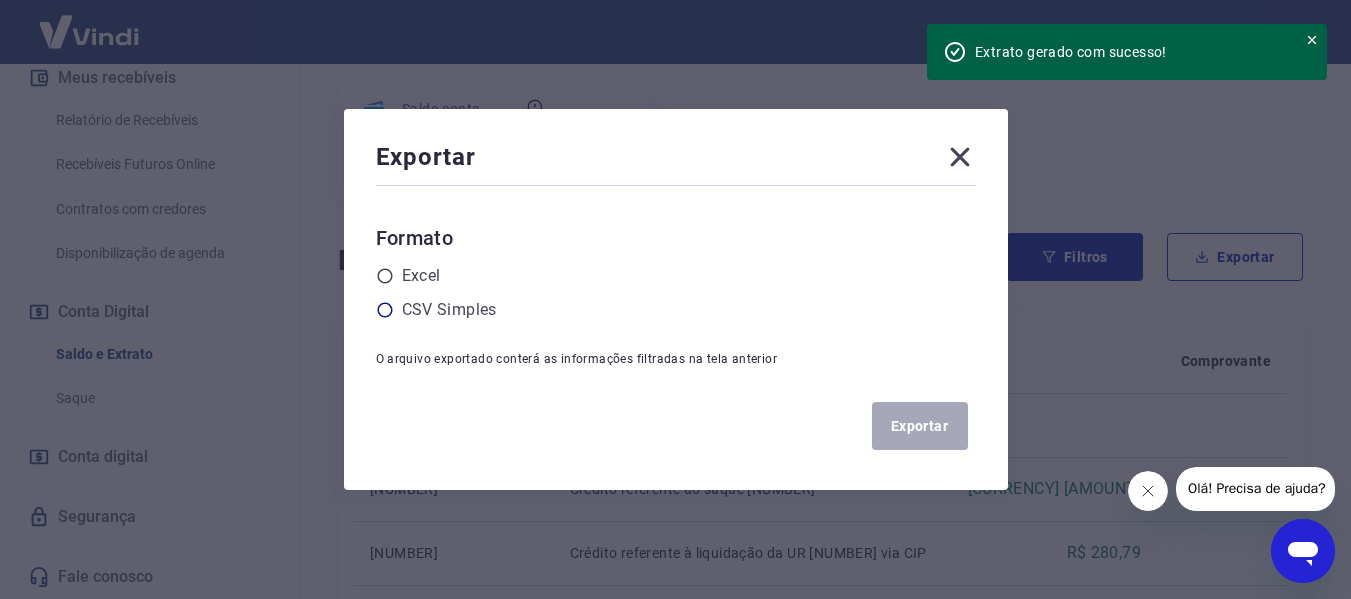 click 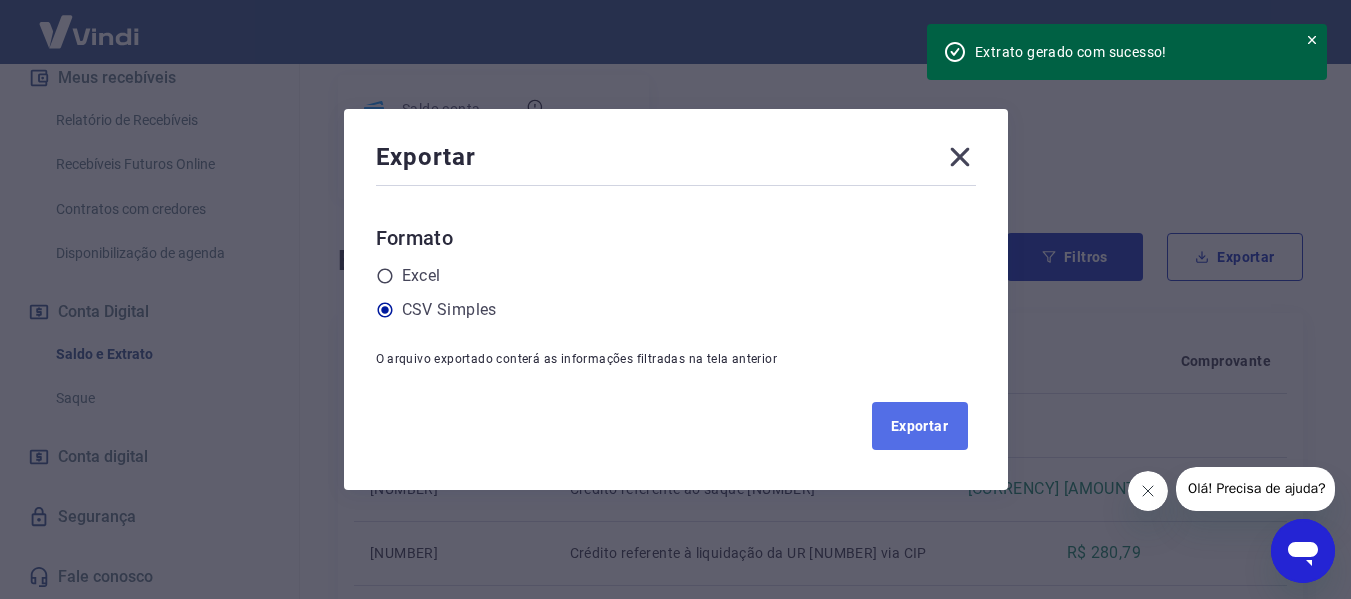 click on "Exportar" at bounding box center (920, 426) 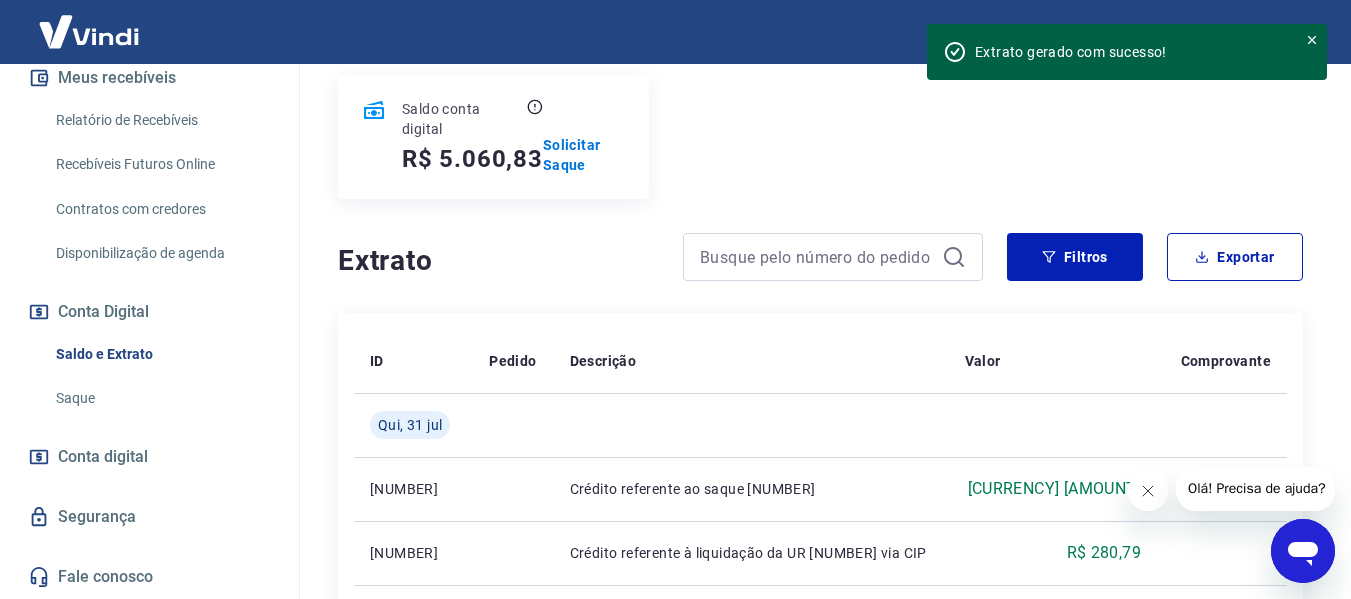 click on "Se o saldo aumentar sem um lançamento correspondente no extrato, aguarde algumas horas. Isso acontece devido ao tempo necessário para processamento das liquidações de recebíveis. Início / Conta Digital / Saldo e Extrato Saldo Saldo conta digital [CURRENCY] [AMOUNT] Solicitar Saque Extrato Filtros Exportar ID Pedido Descrição Valor Comprovante Qui, 31 jul [NUMBER] Crédito referente ao saque [NUMBER] [CURRENCY] [AMOUNT] [NUMBER] Crédito referente à liquidação da UR [NUMBER] via CIP [CURRENCY] [AMOUNT] Qua, 30 jul [NUMBER] Crédito referente à liquidação da UR [NUMBER] via CIP [CURRENCY] [AMOUNT] Seg, 28 jul [NUMBER] Crédito referente ao saque [NUMBER] [CURRENCY] [AMOUNT] Qui, 24 jul [NUMBER] Crédito referente ao saque [NUMBER] [CURRENCY] [AMOUNT] Ter, 22 jul [NUMBER] Crédito referente à liquidação da UR [NUMBER] via CIP [CURRENCY] [AMOUNT] [NUMBER] Crédito referente à liquidação da UR [NUMBER] via CIP [CURRENCY] [AMOUNT] [NUMBER] Crédito referente à liquidação da UR [NUMBER] via CIP [CURRENCY] [AMOUNT] Seg, 21 jul [NUMBER] Crédito referente ao saque [NUMBER] [CURRENCY] [AMOUNT]" at bounding box center [820, 1084] 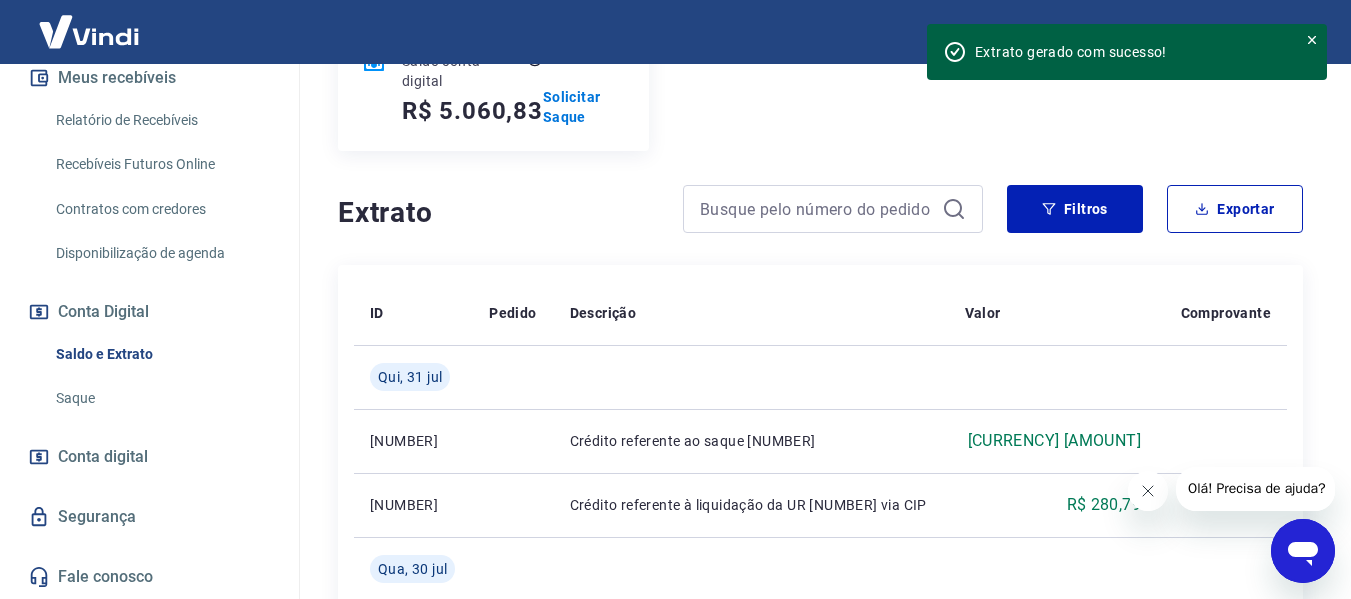 scroll, scrollTop: 288, scrollLeft: 0, axis: vertical 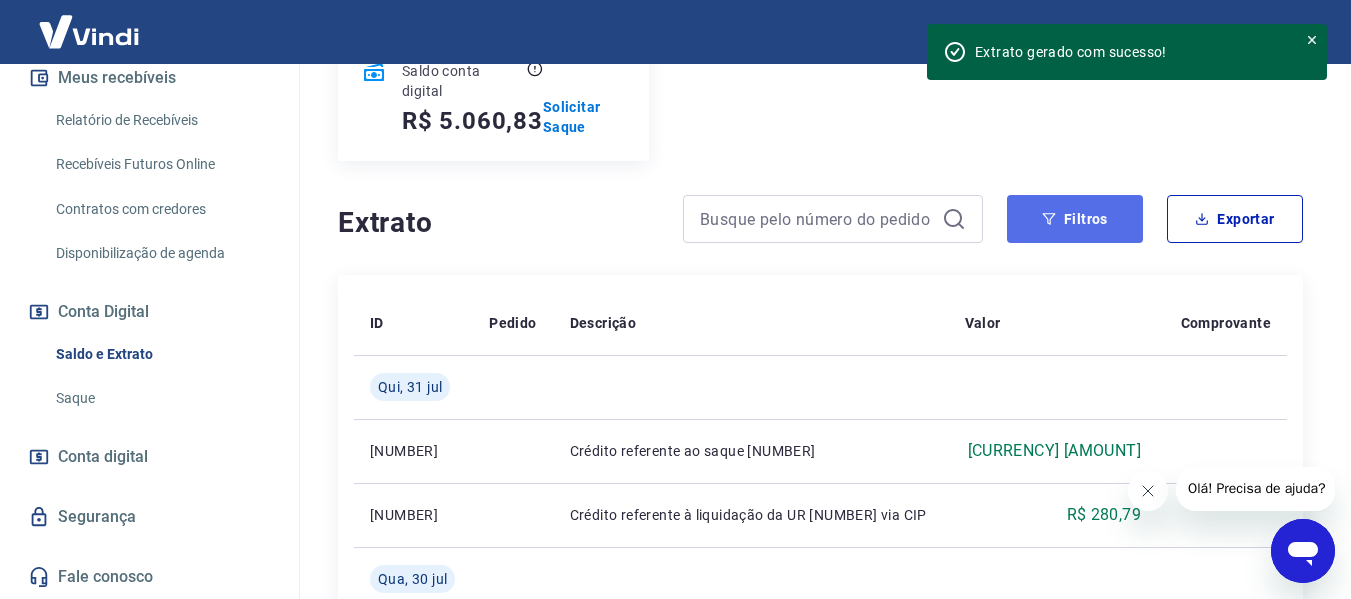 click on "Filtros" at bounding box center [1075, 219] 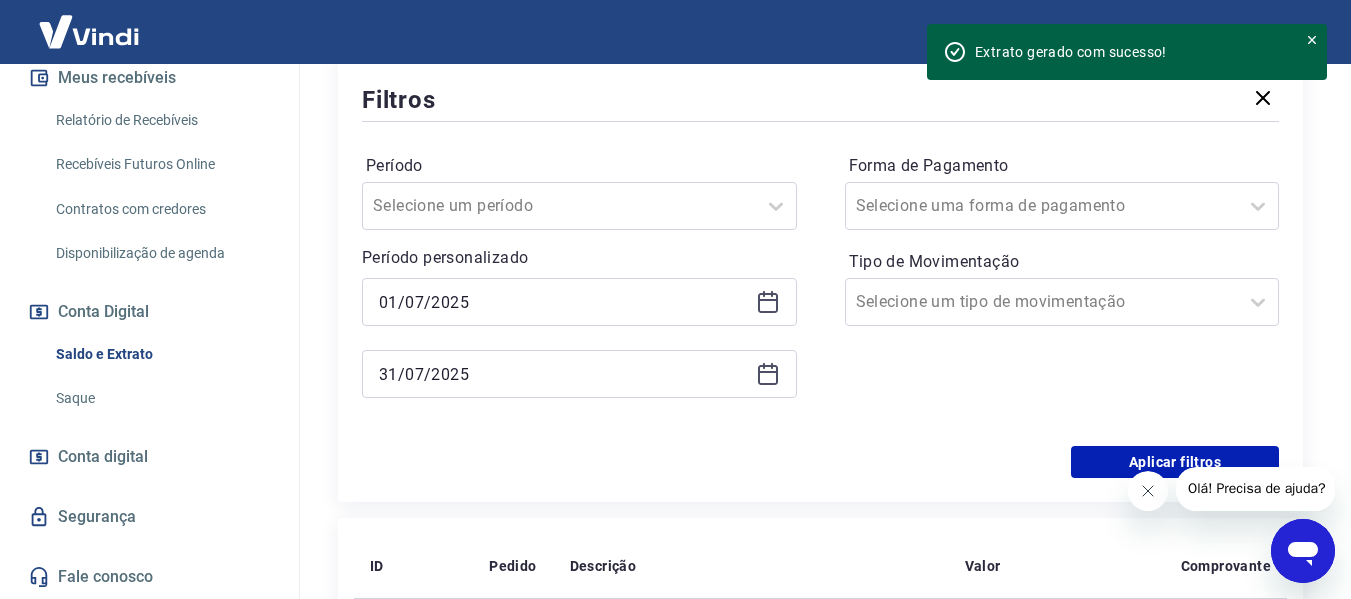 scroll, scrollTop: 511, scrollLeft: 0, axis: vertical 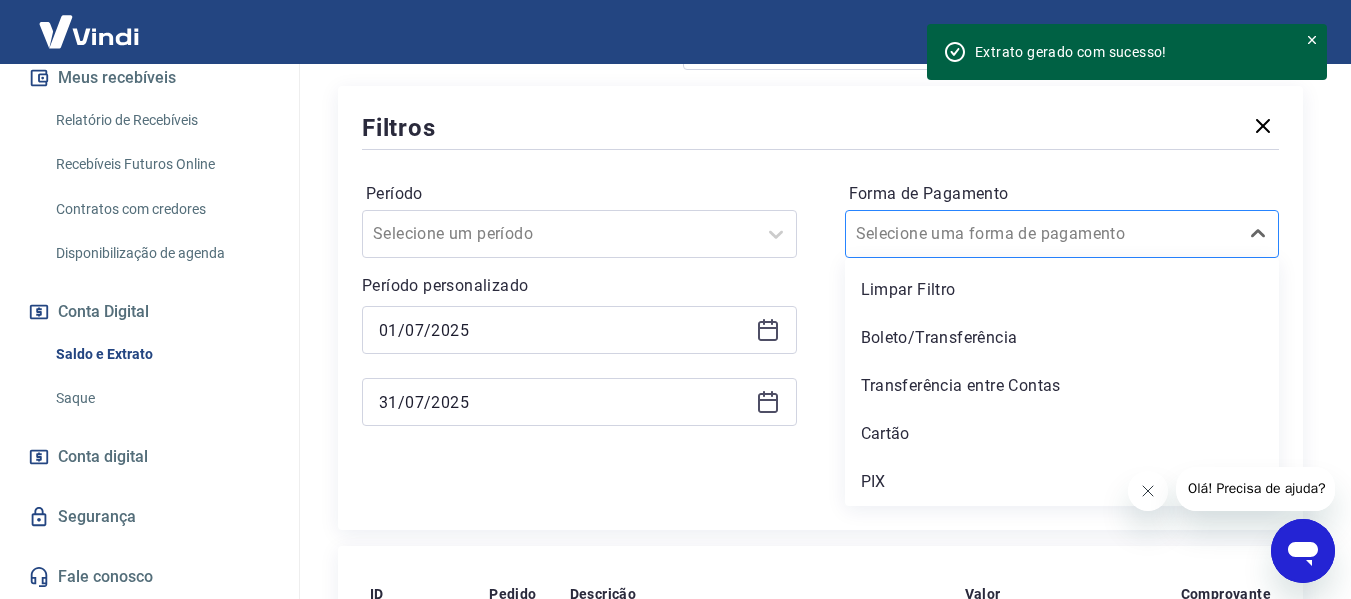 click on "Forma de Pagamento" at bounding box center (957, 234) 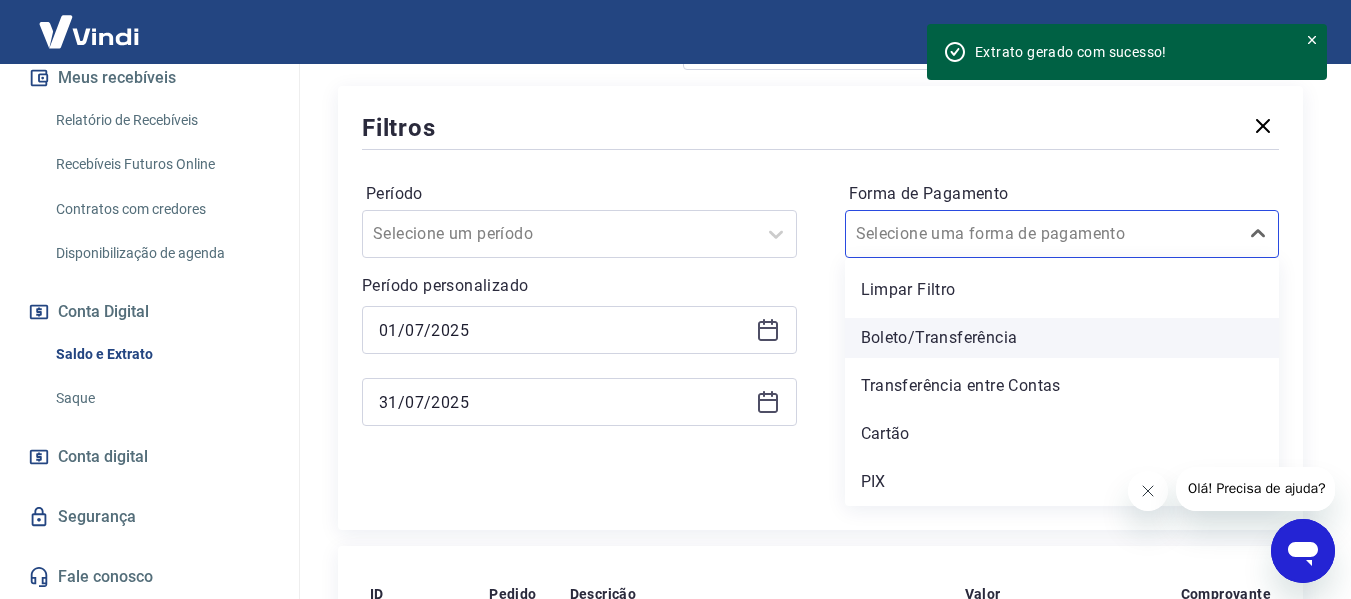 click on "Boleto/Transferência" at bounding box center [1062, 338] 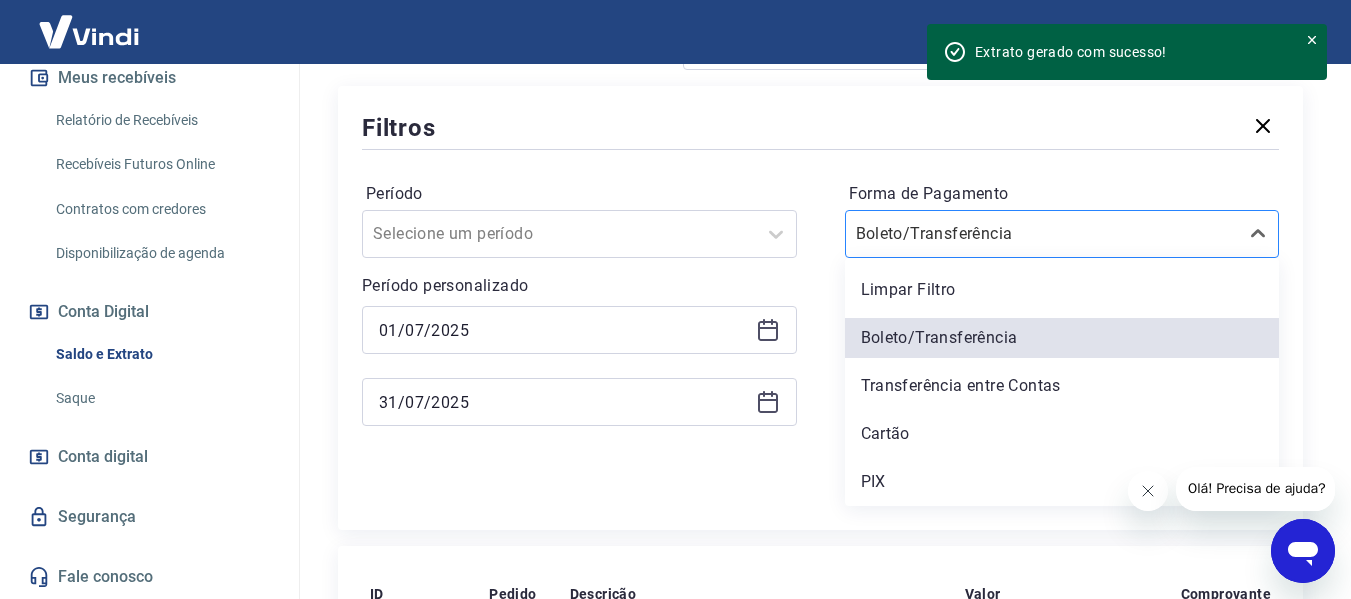 click on "Forma de Pagamento" at bounding box center (957, 234) 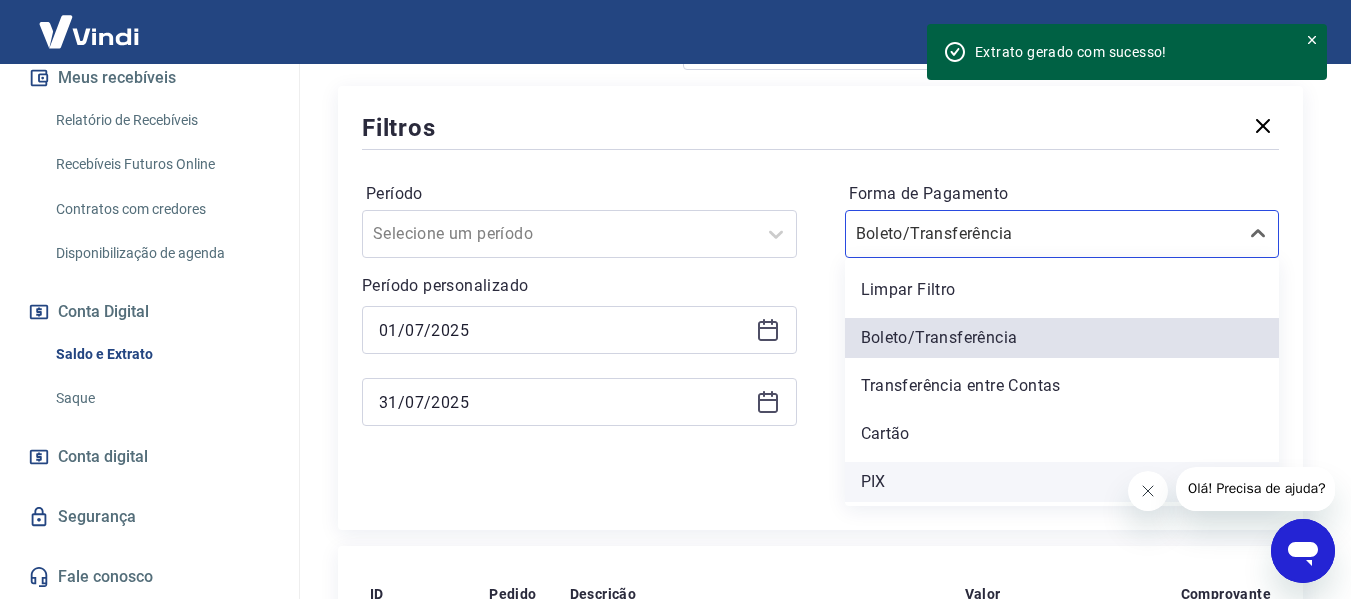click on "PIX" at bounding box center [1062, 482] 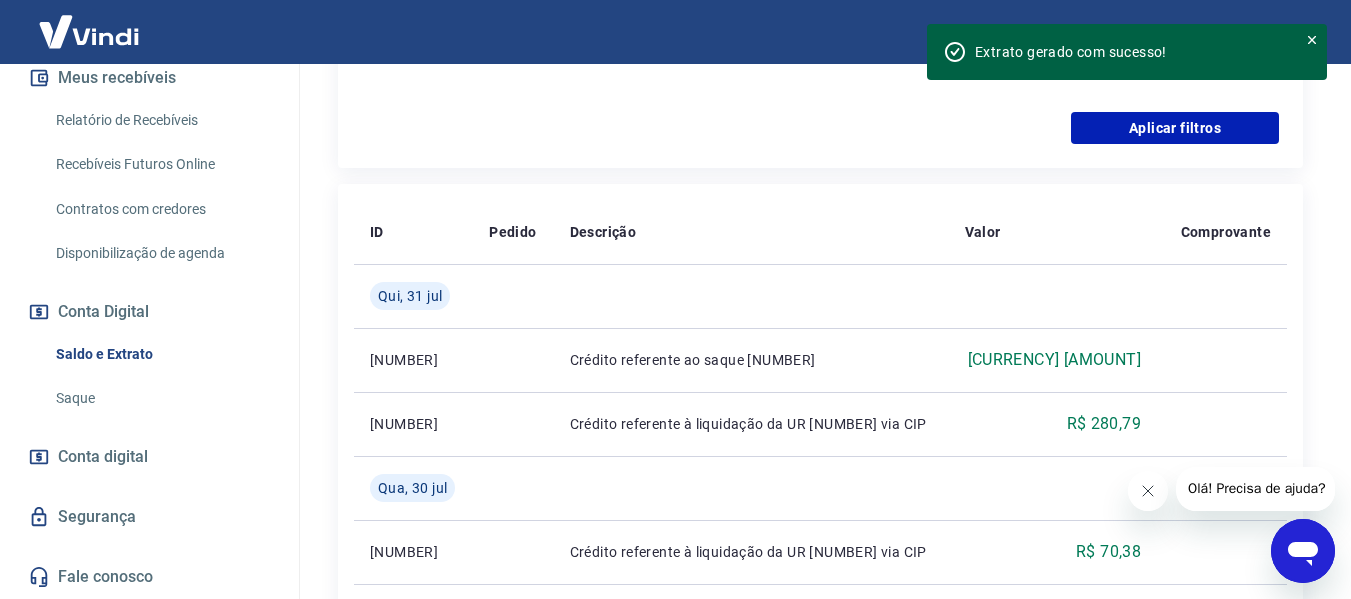 scroll, scrollTop: 851, scrollLeft: 0, axis: vertical 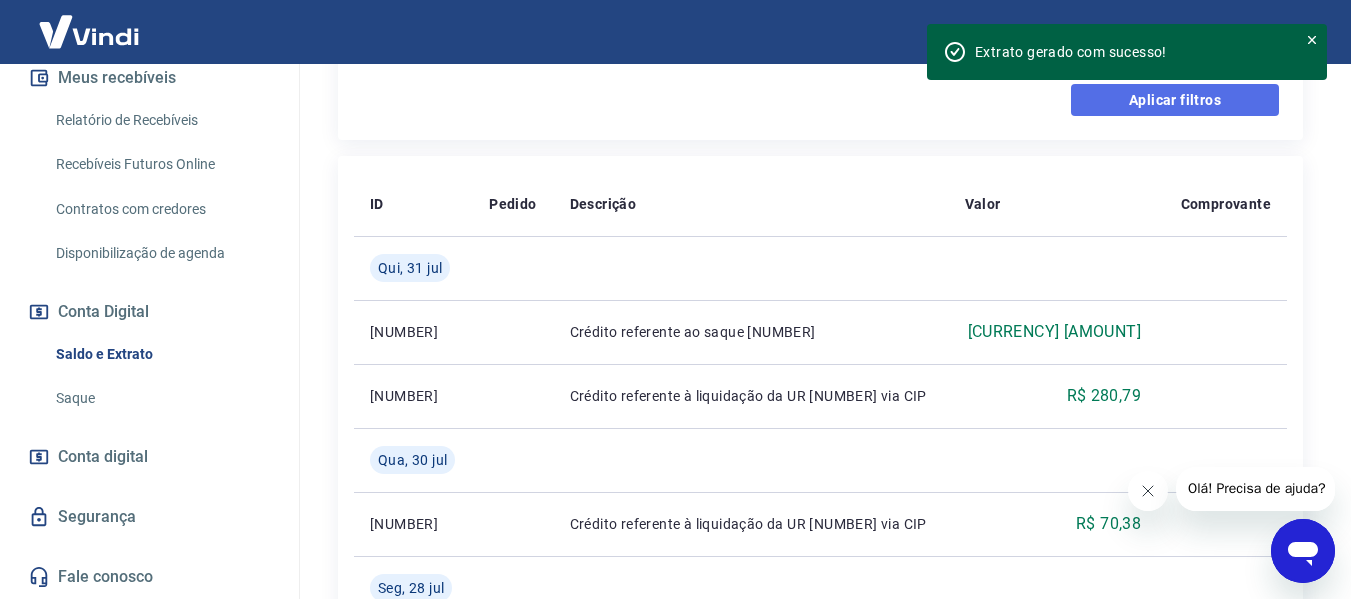 click on "Aplicar filtros" at bounding box center [1175, 100] 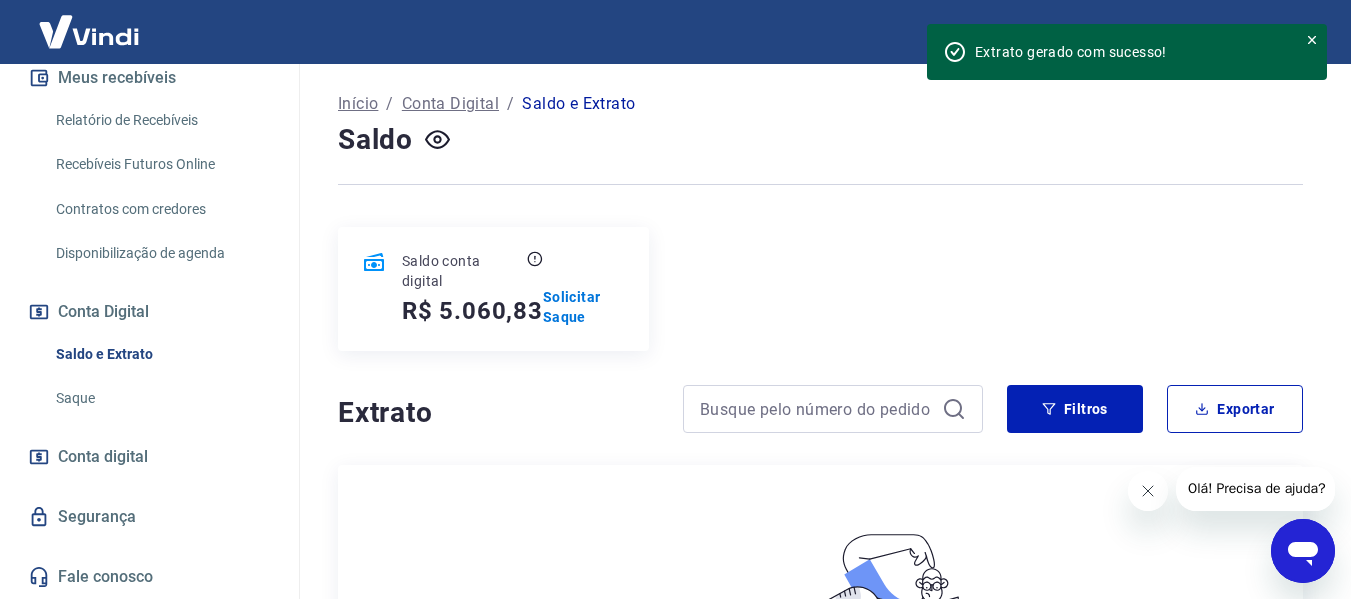 scroll, scrollTop: 491, scrollLeft: 0, axis: vertical 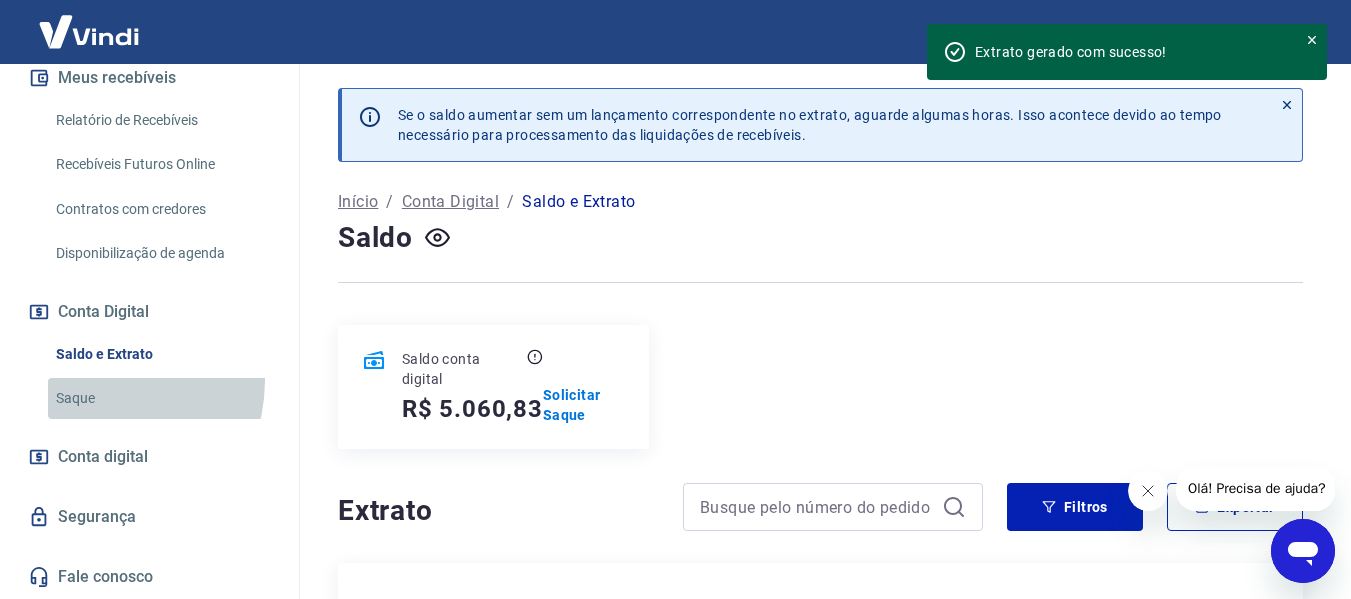 click on "Saque" at bounding box center (161, 398) 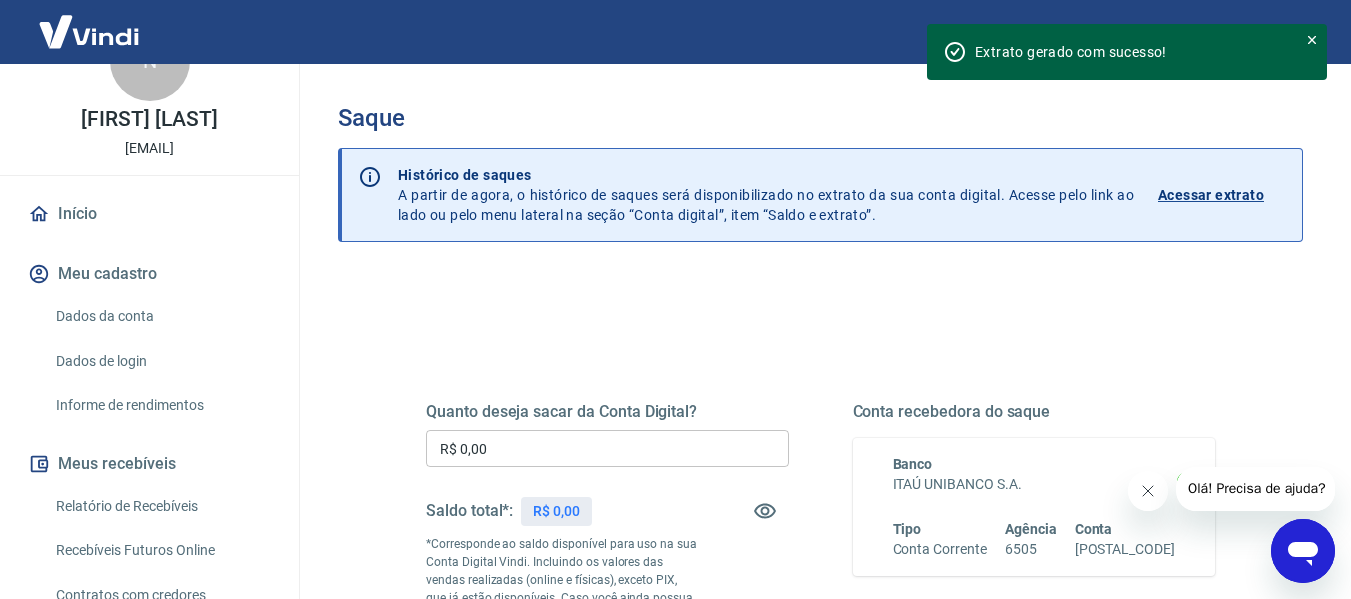 scroll, scrollTop: 61, scrollLeft: 0, axis: vertical 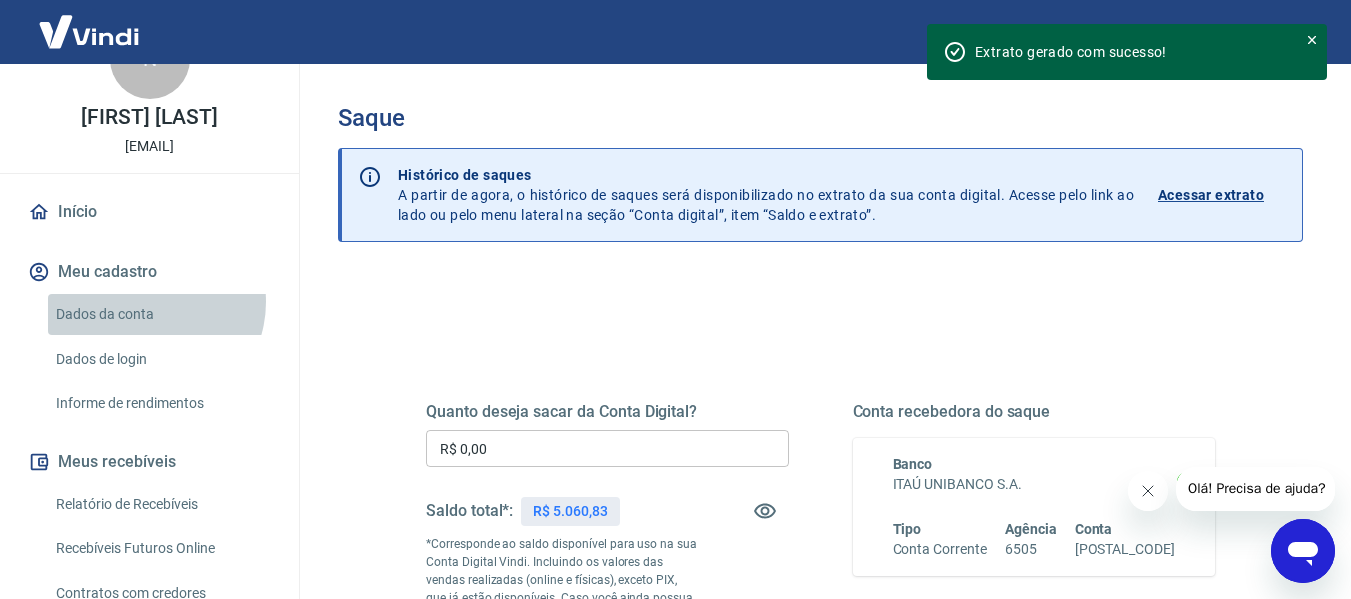 click on "Dados da conta" at bounding box center [161, 314] 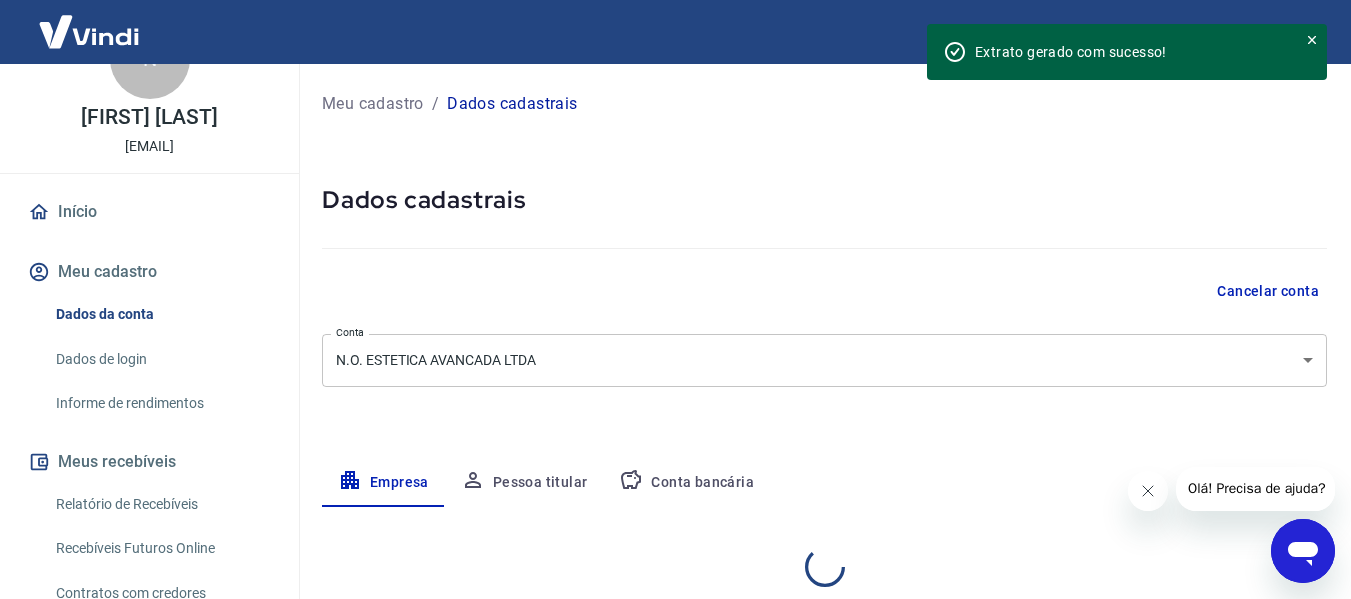 select on "MG" 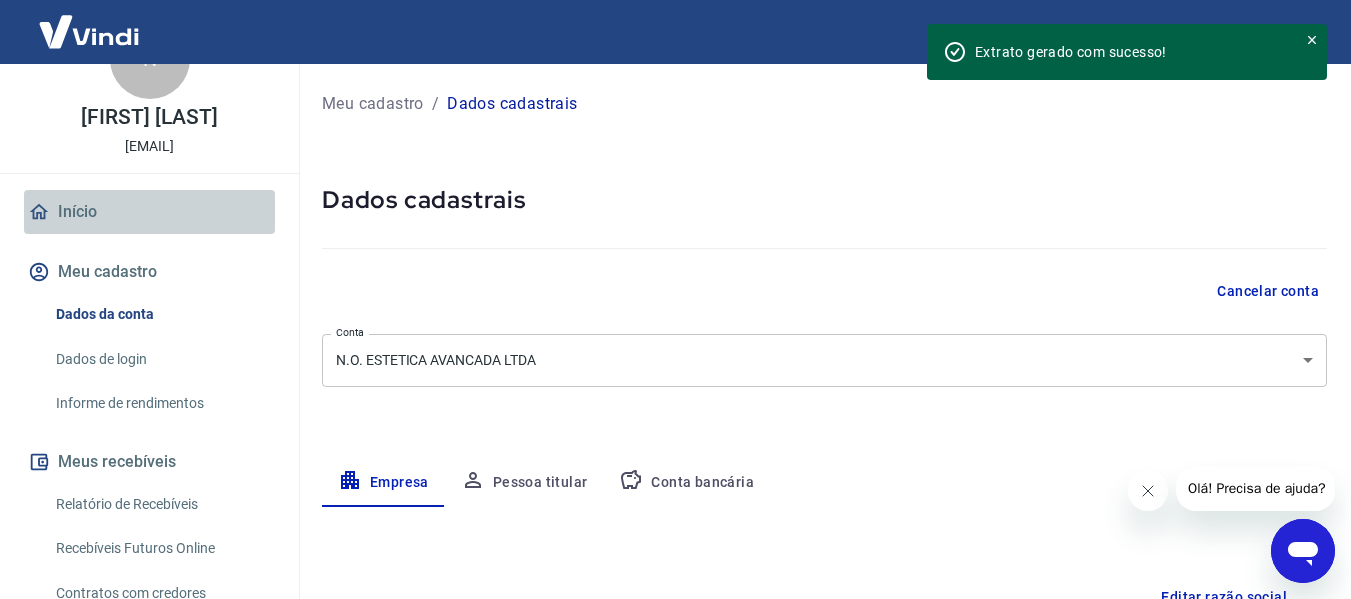 click on "Início" at bounding box center [149, 212] 